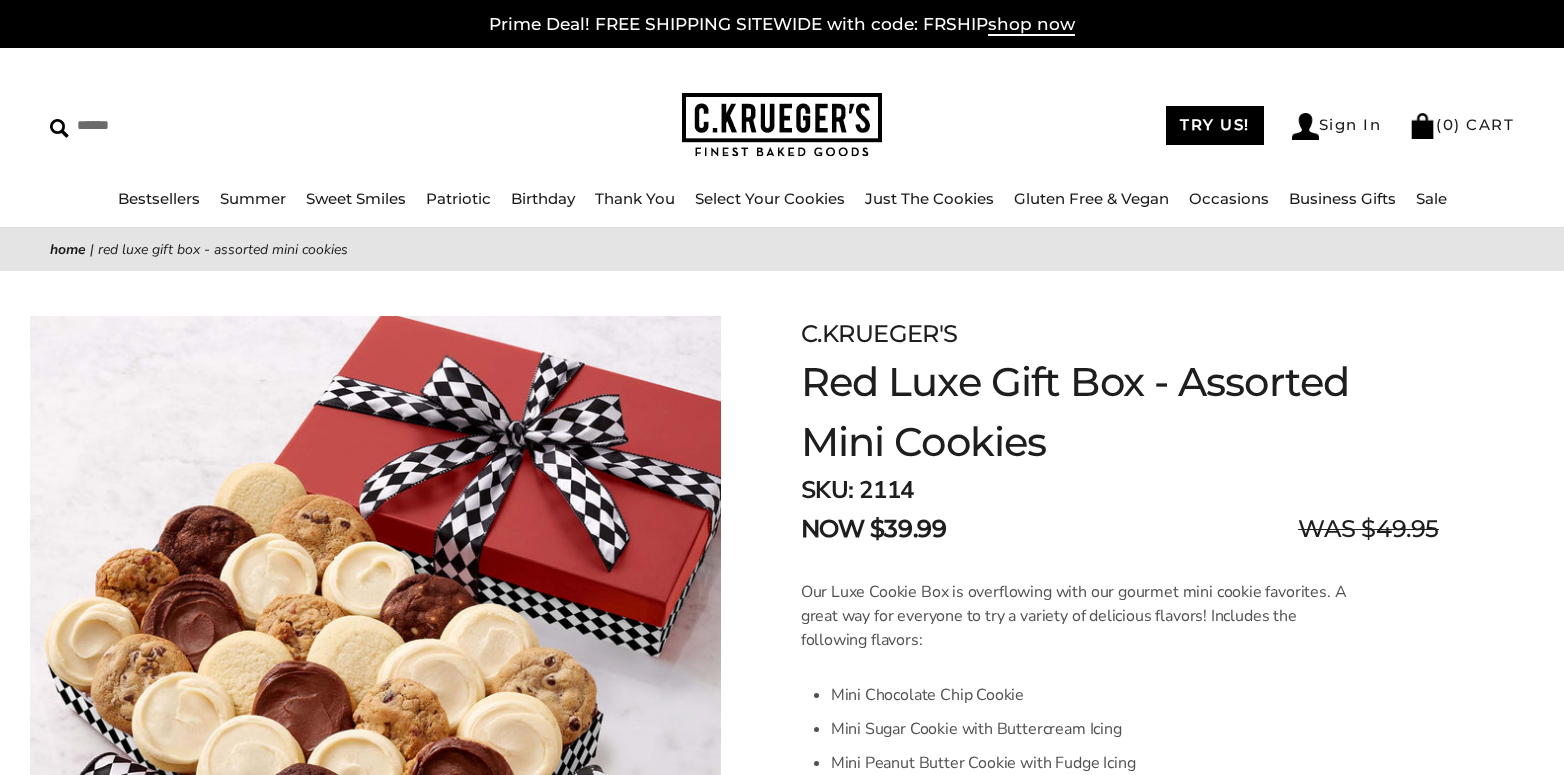 scroll, scrollTop: 0, scrollLeft: 0, axis: both 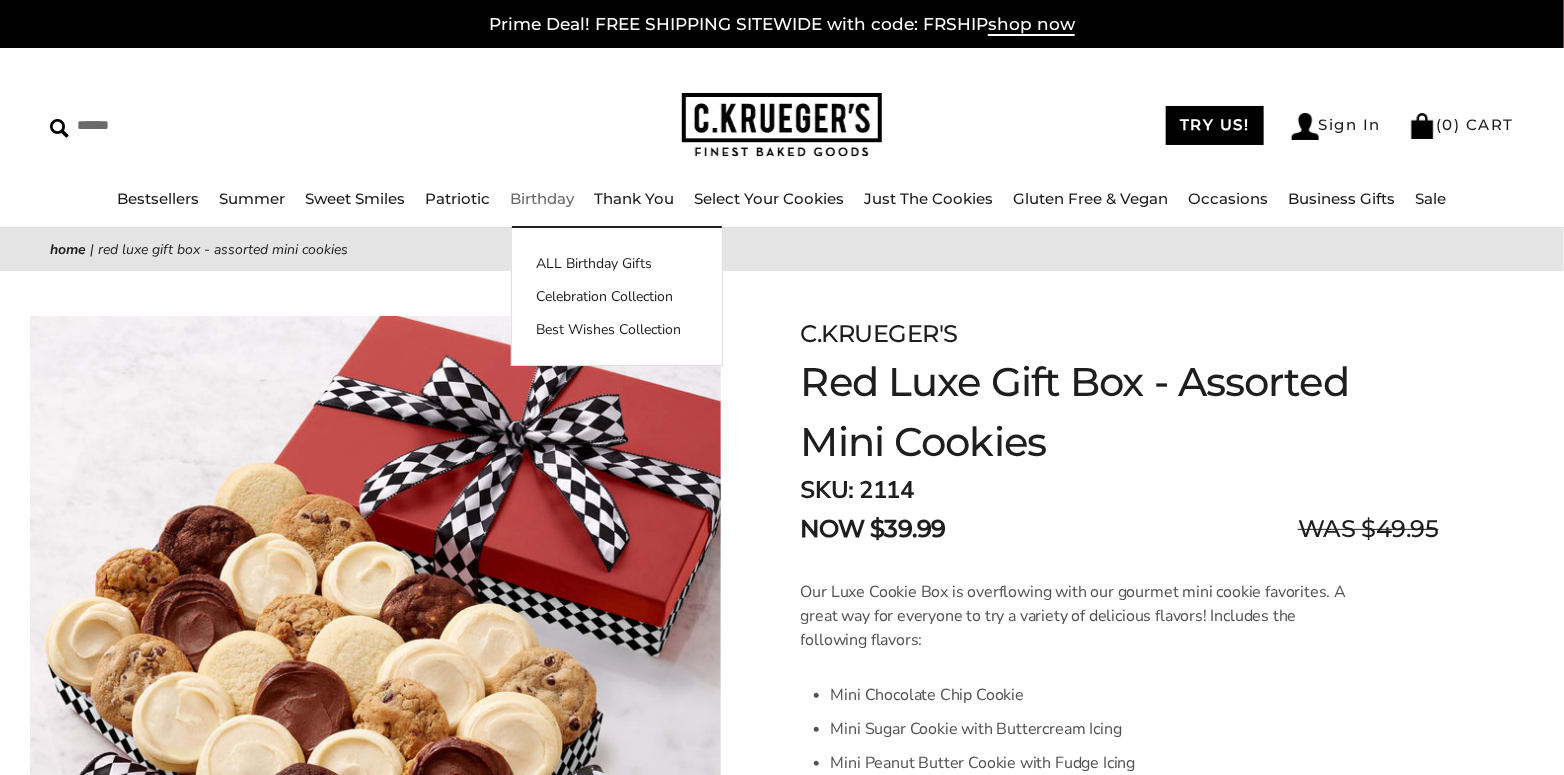 click on "Birthday" at bounding box center (543, 198) 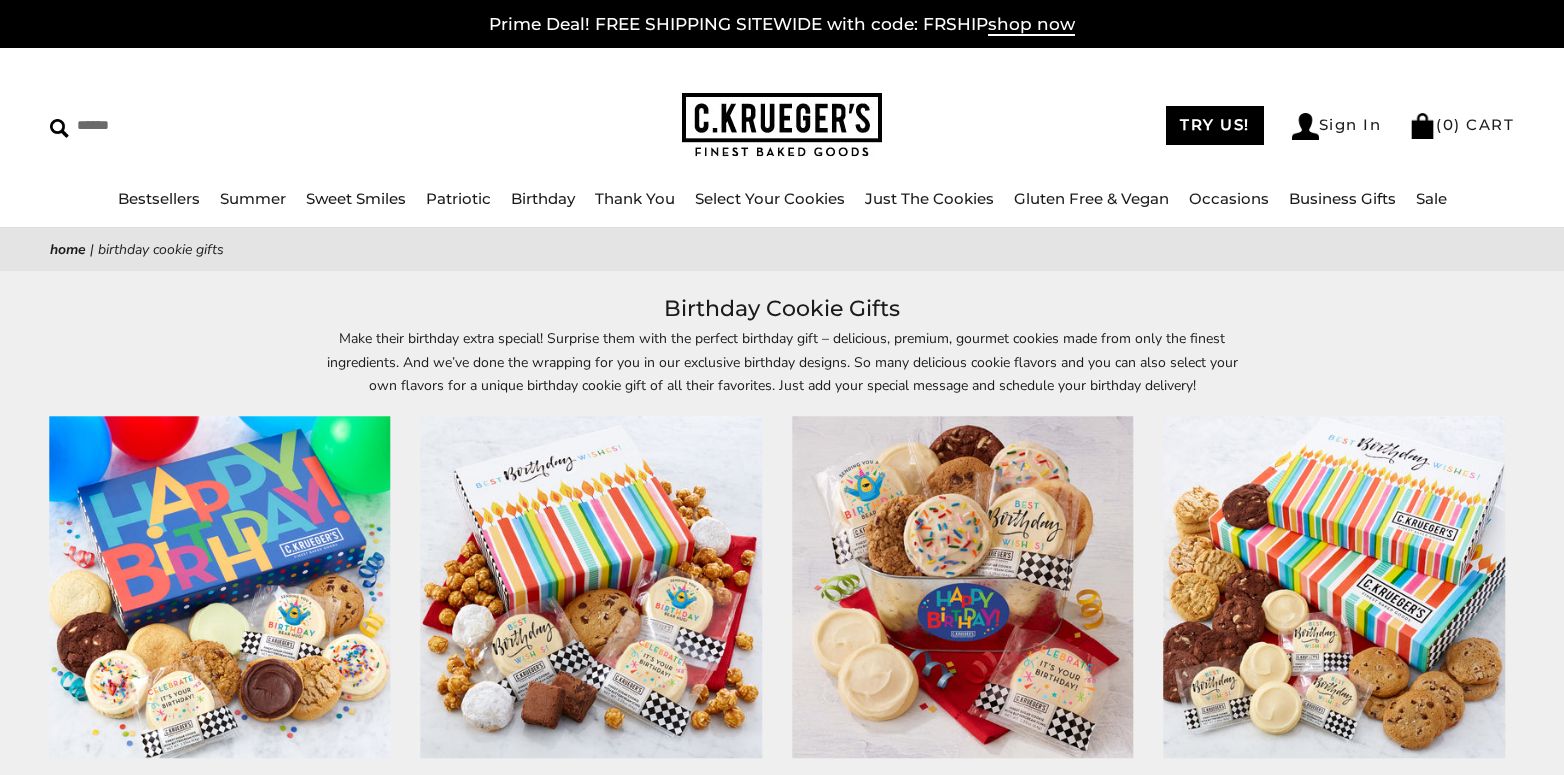 scroll, scrollTop: 0, scrollLeft: 0, axis: both 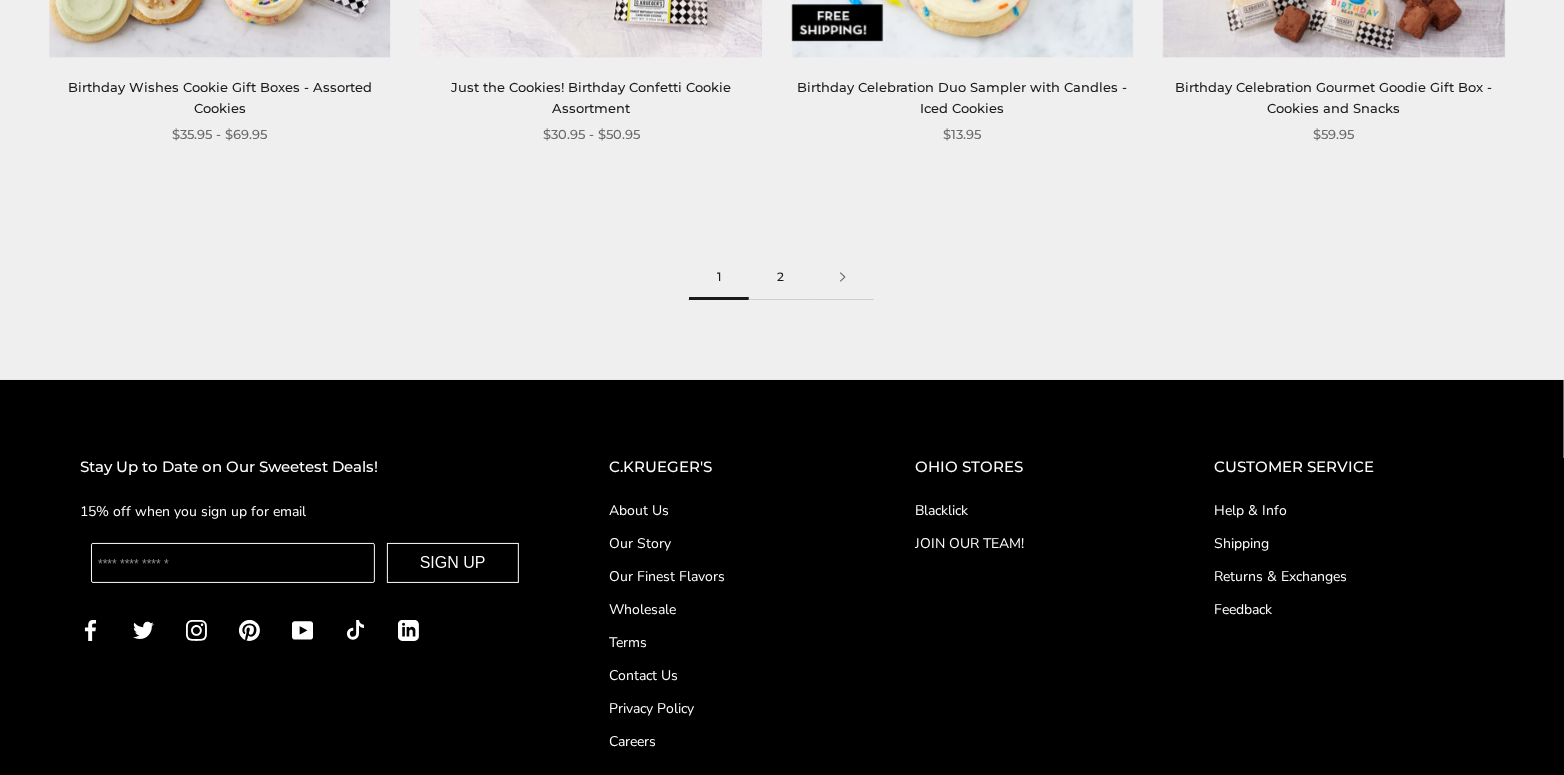 click on "2" at bounding box center (780, 277) 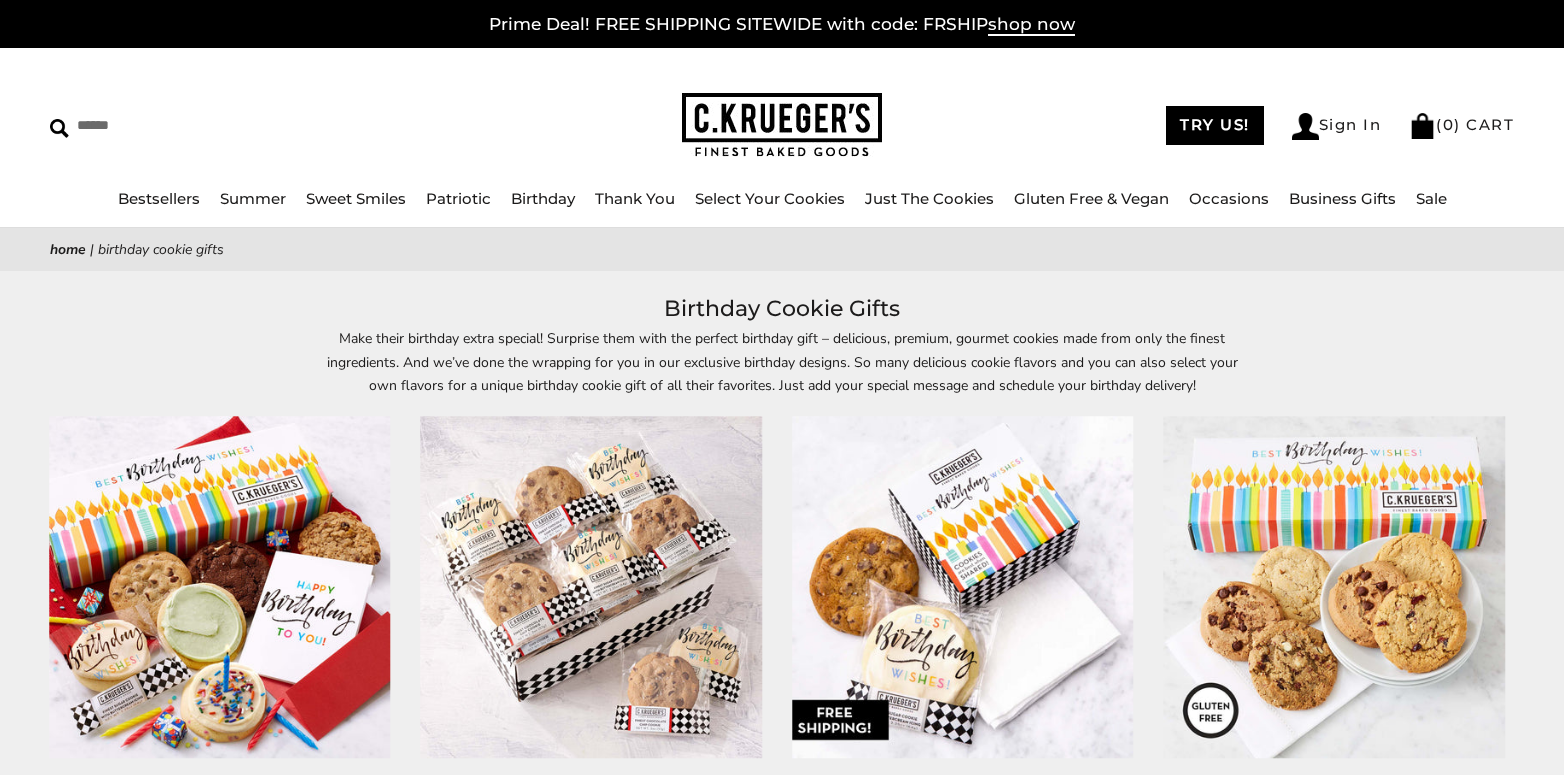 scroll, scrollTop: 0, scrollLeft: 0, axis: both 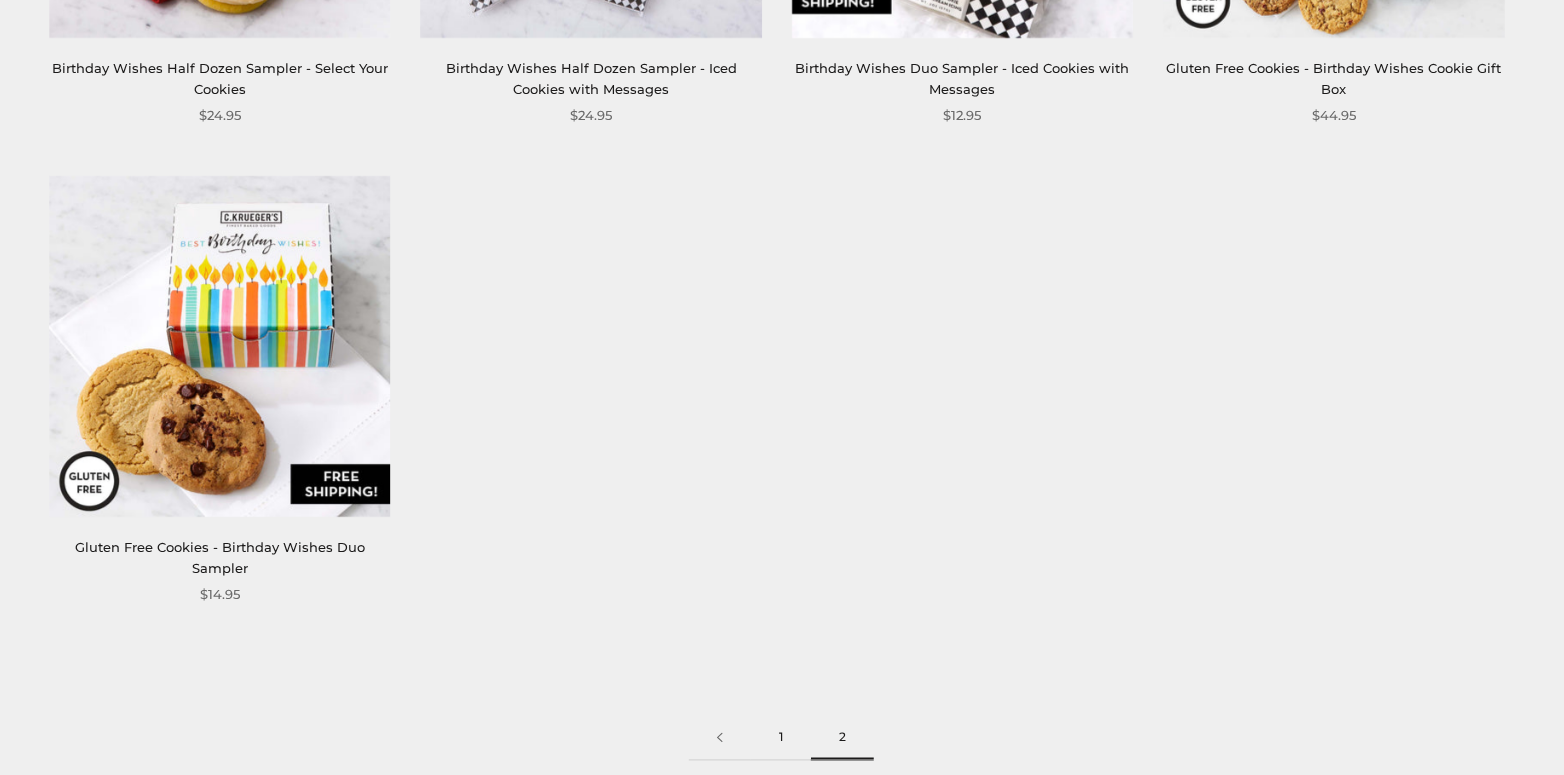 click on "1" at bounding box center (781, 738) 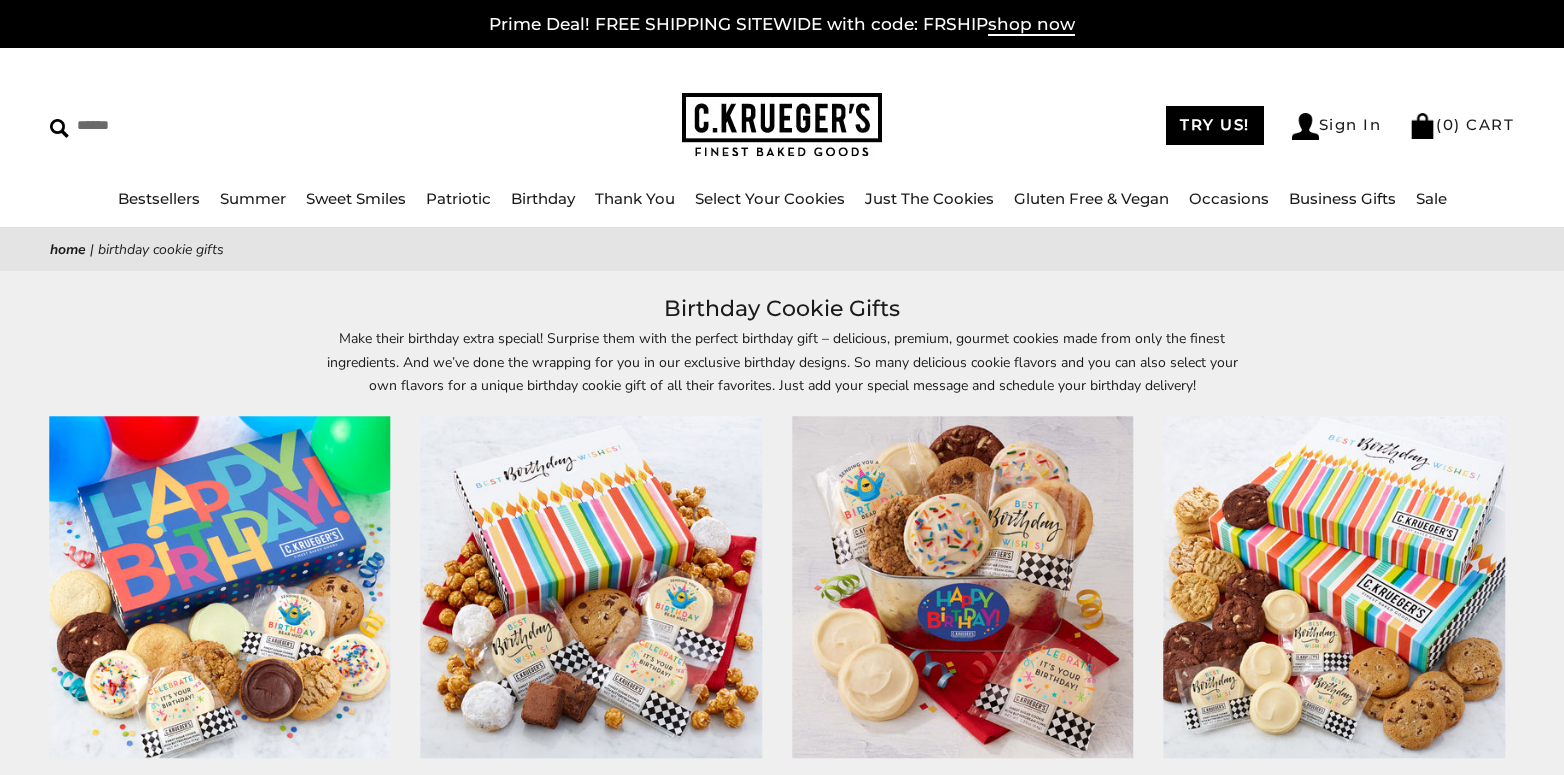 scroll, scrollTop: 0, scrollLeft: 0, axis: both 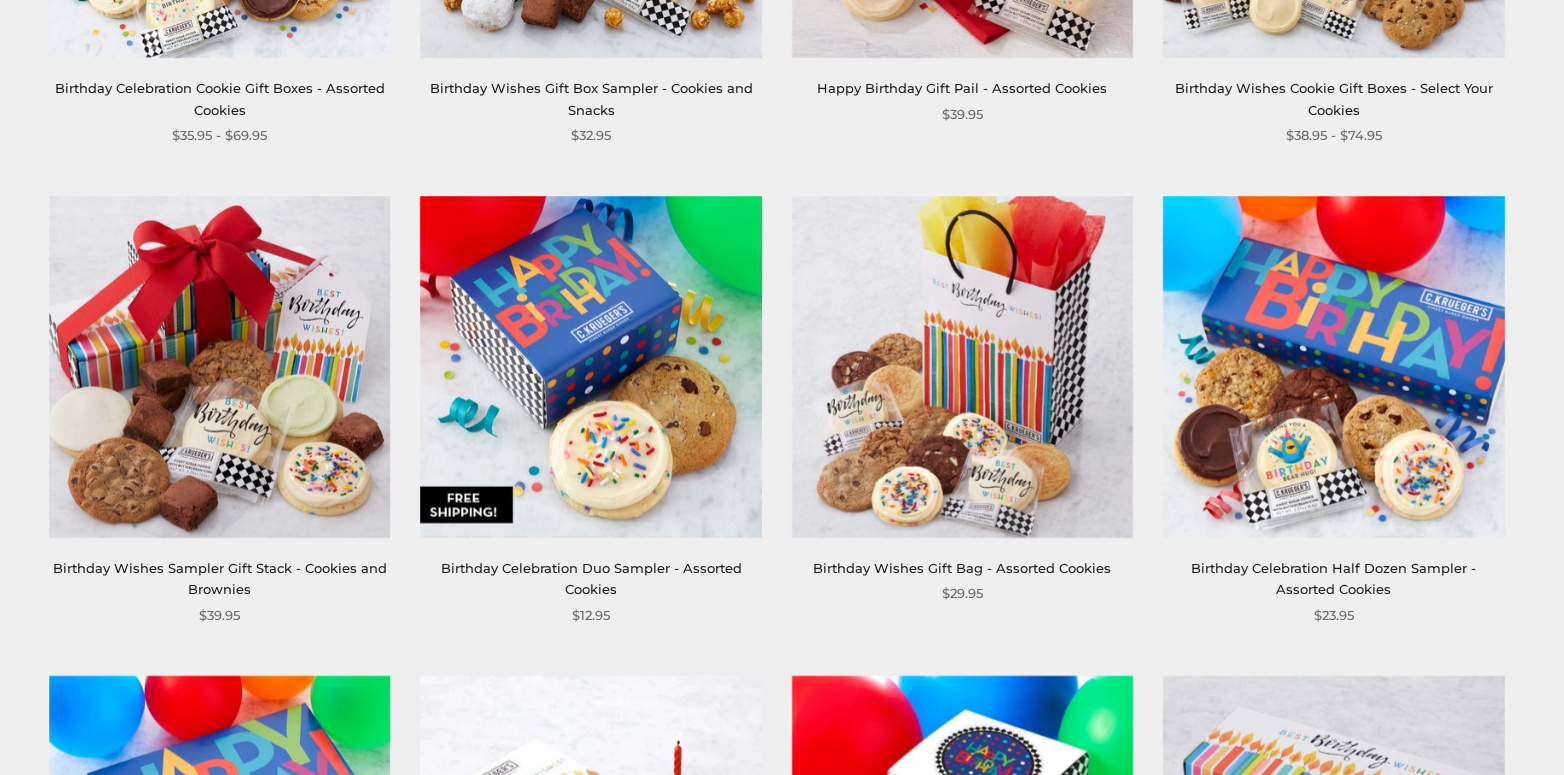 click at bounding box center (591, 366) 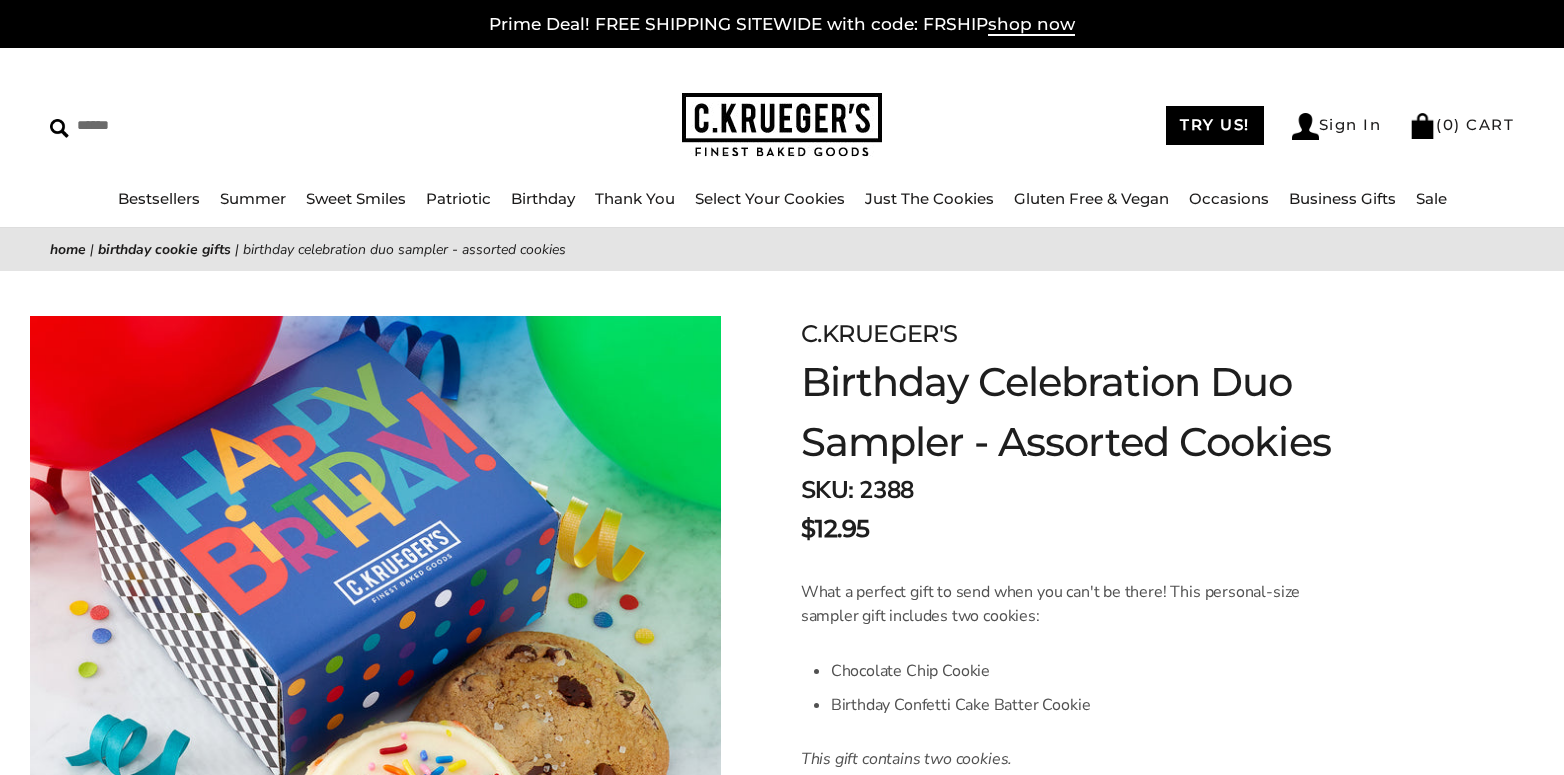 scroll, scrollTop: 0, scrollLeft: 0, axis: both 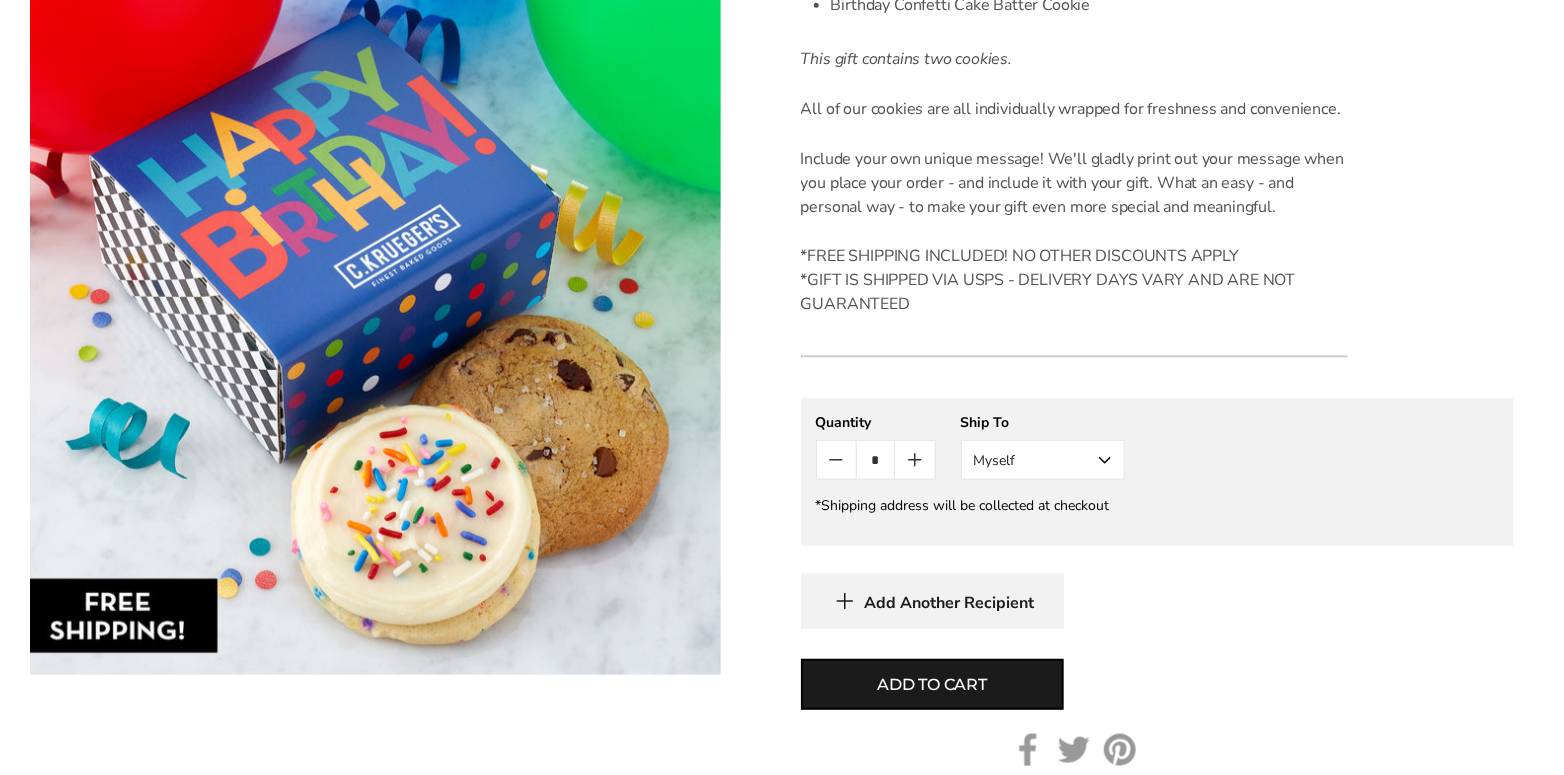 click 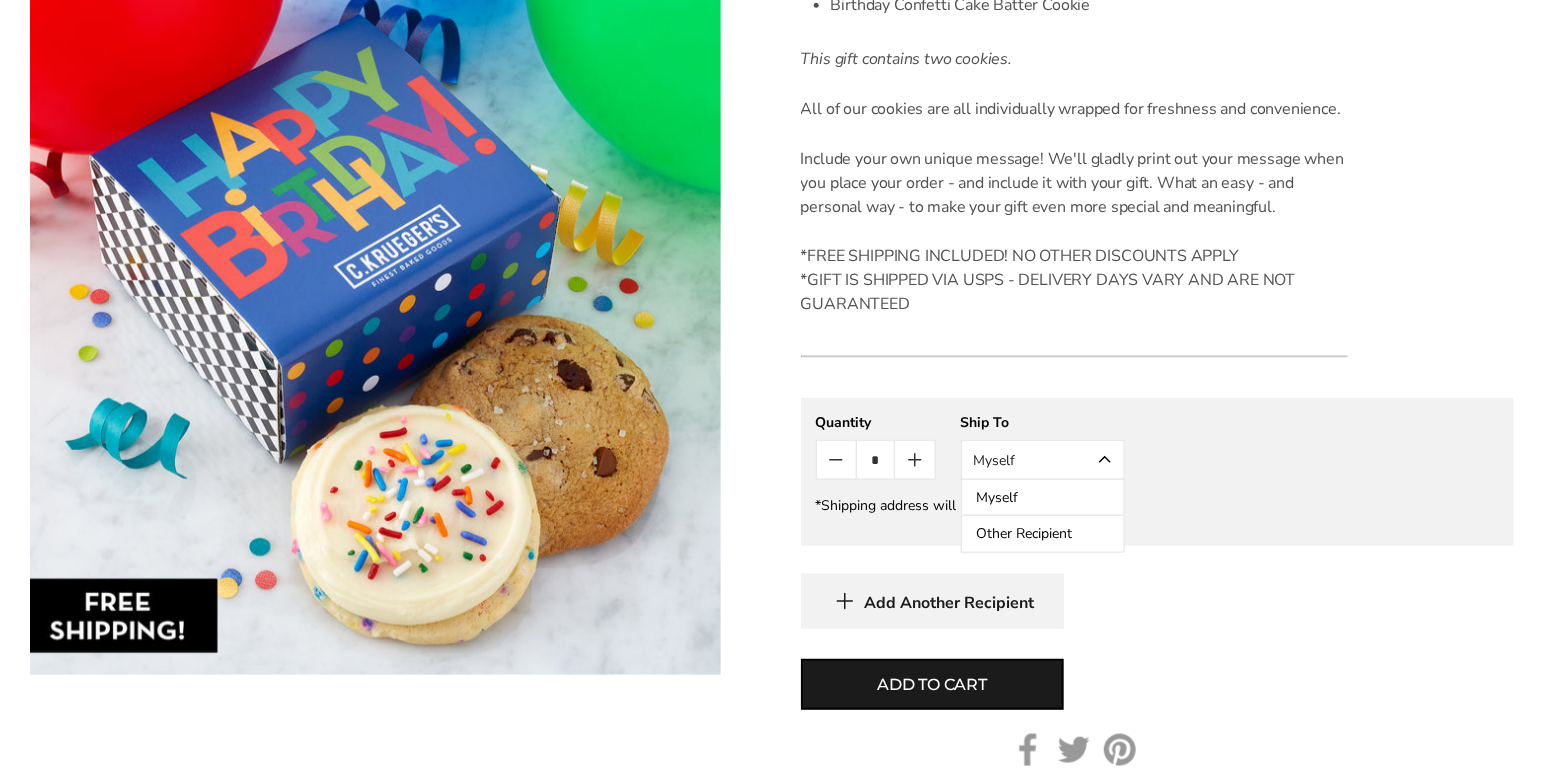 click on "Other Recipient" at bounding box center (1043, 534) 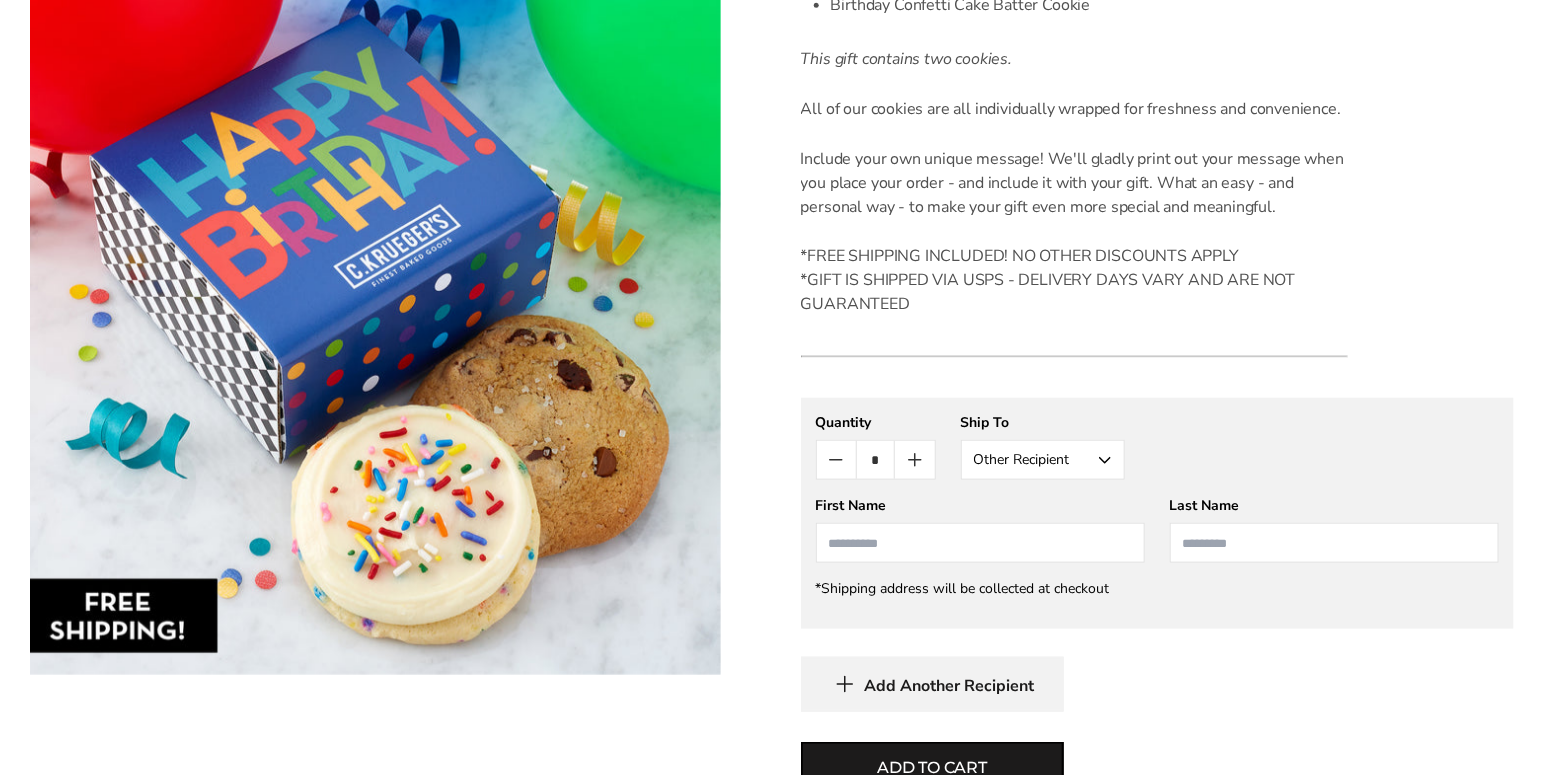 click 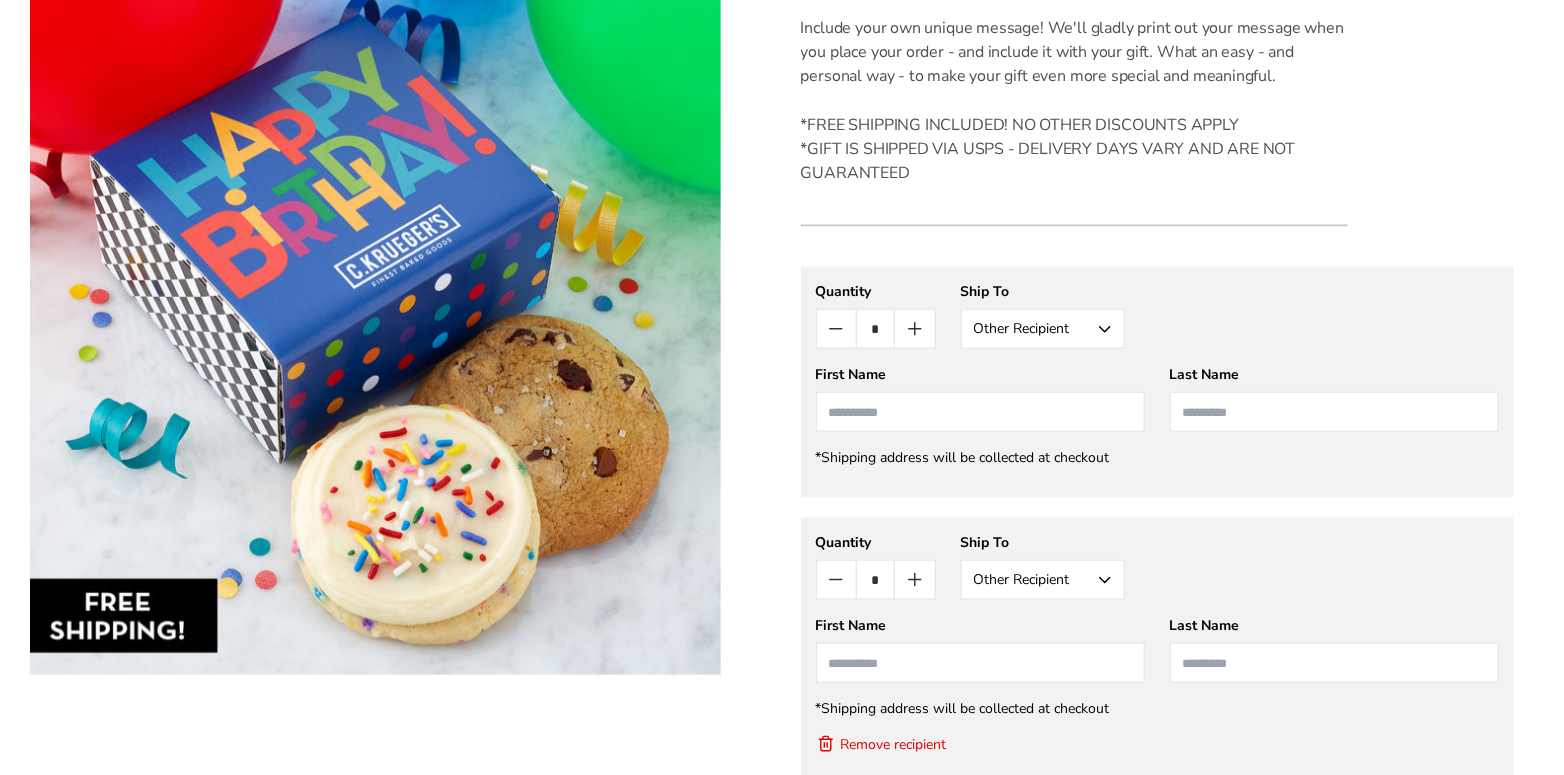 click 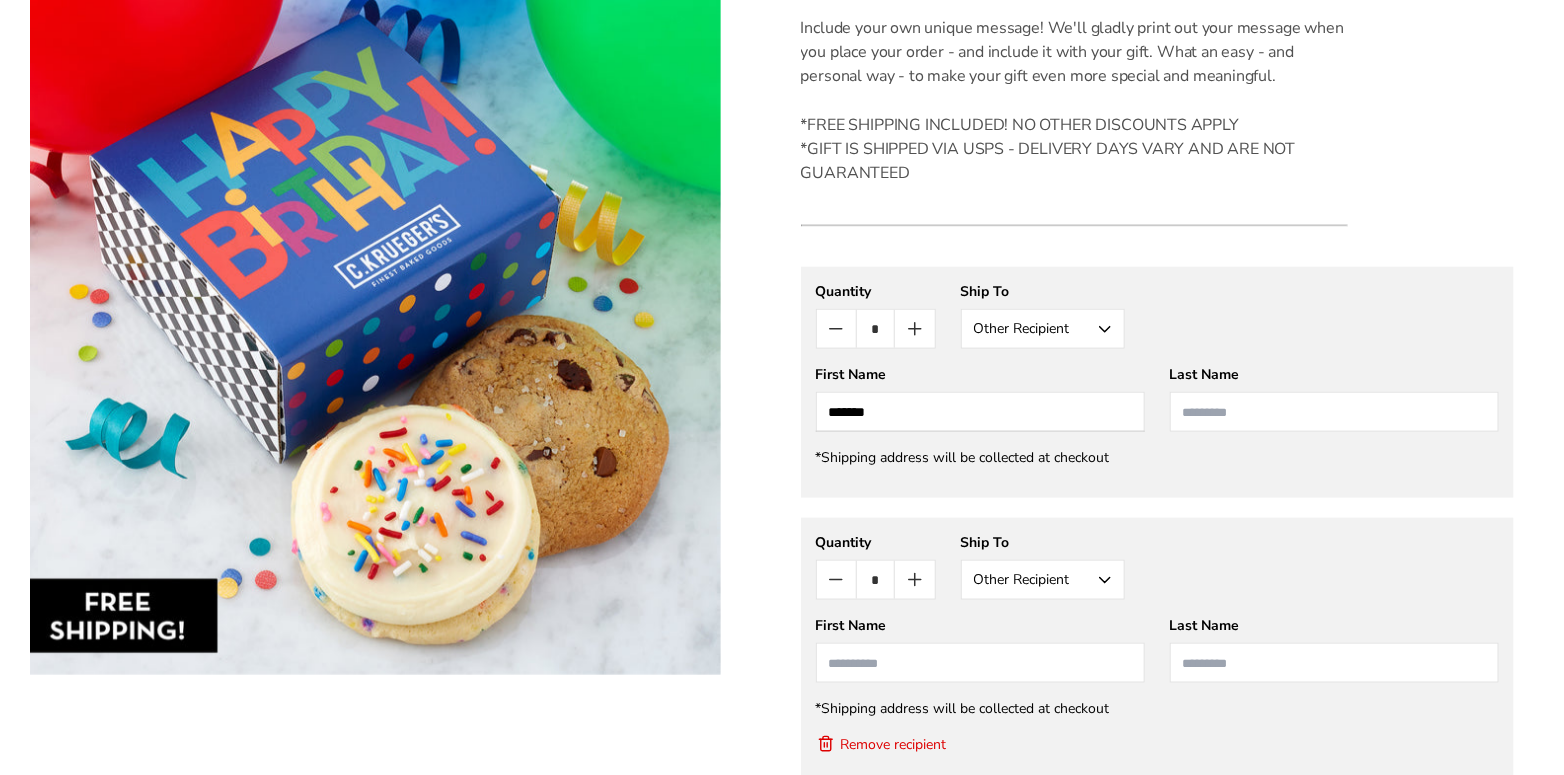 type on "******" 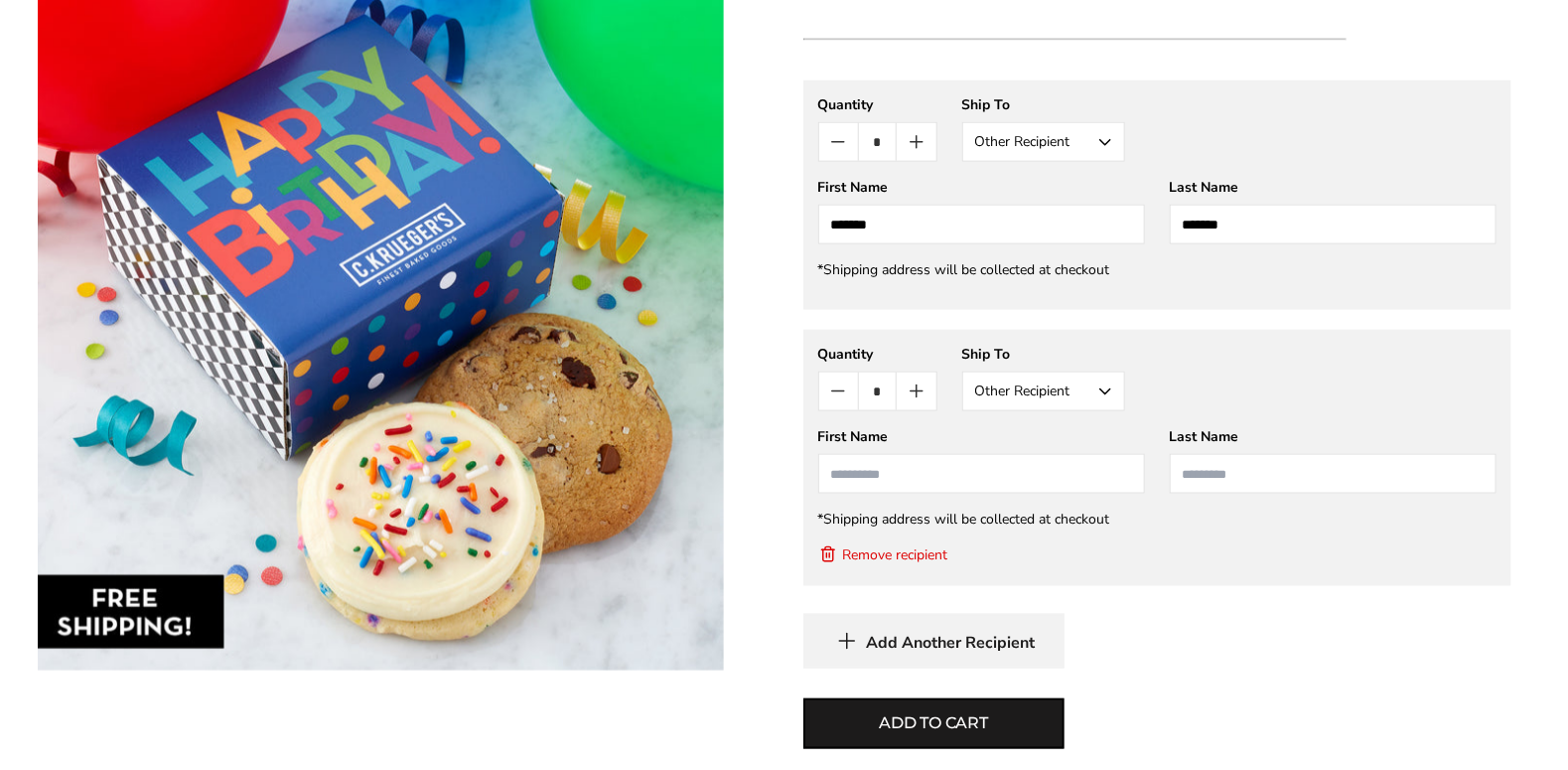 scroll, scrollTop: 1024, scrollLeft: 0, axis: vertical 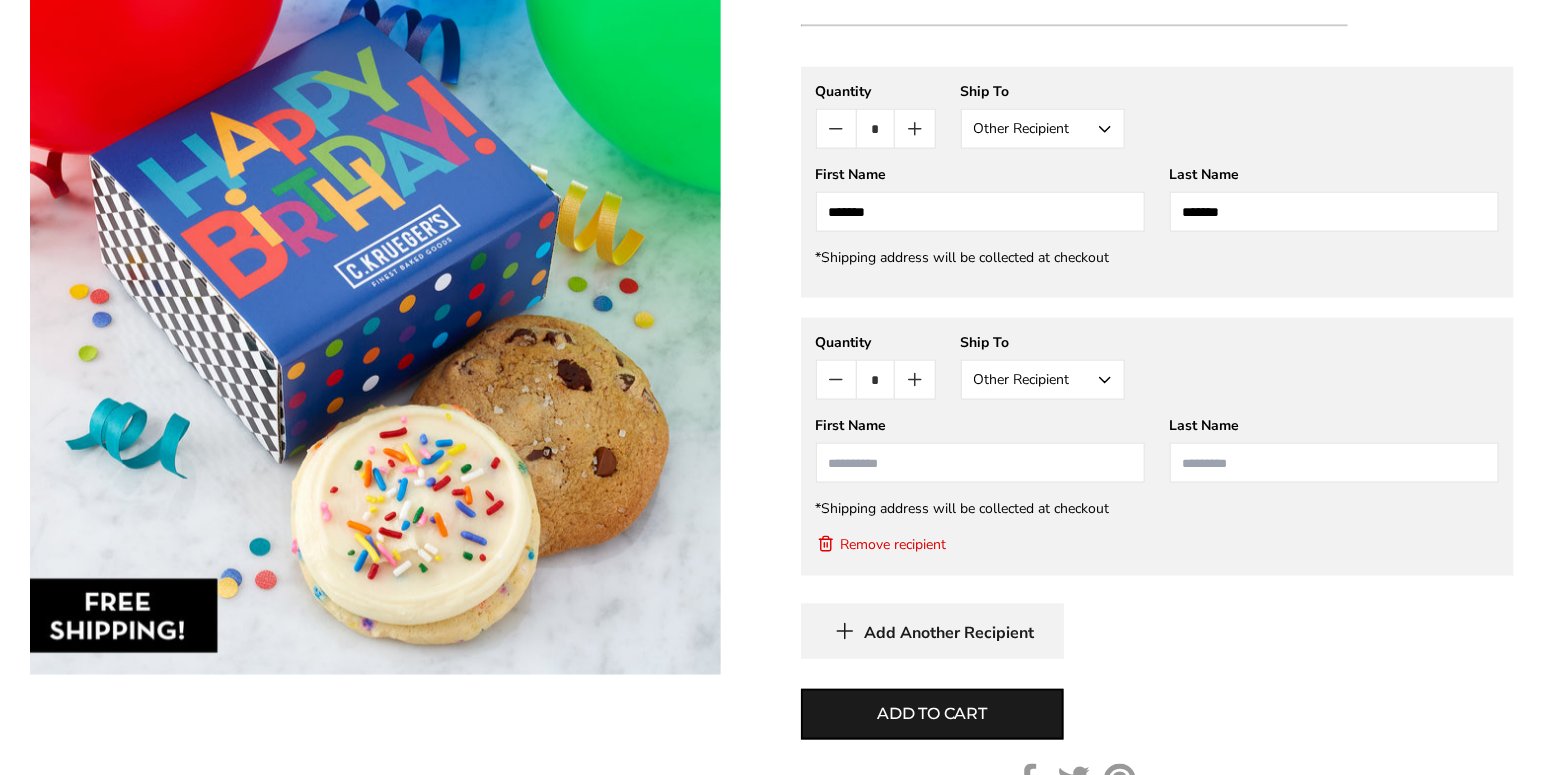 type on "*******" 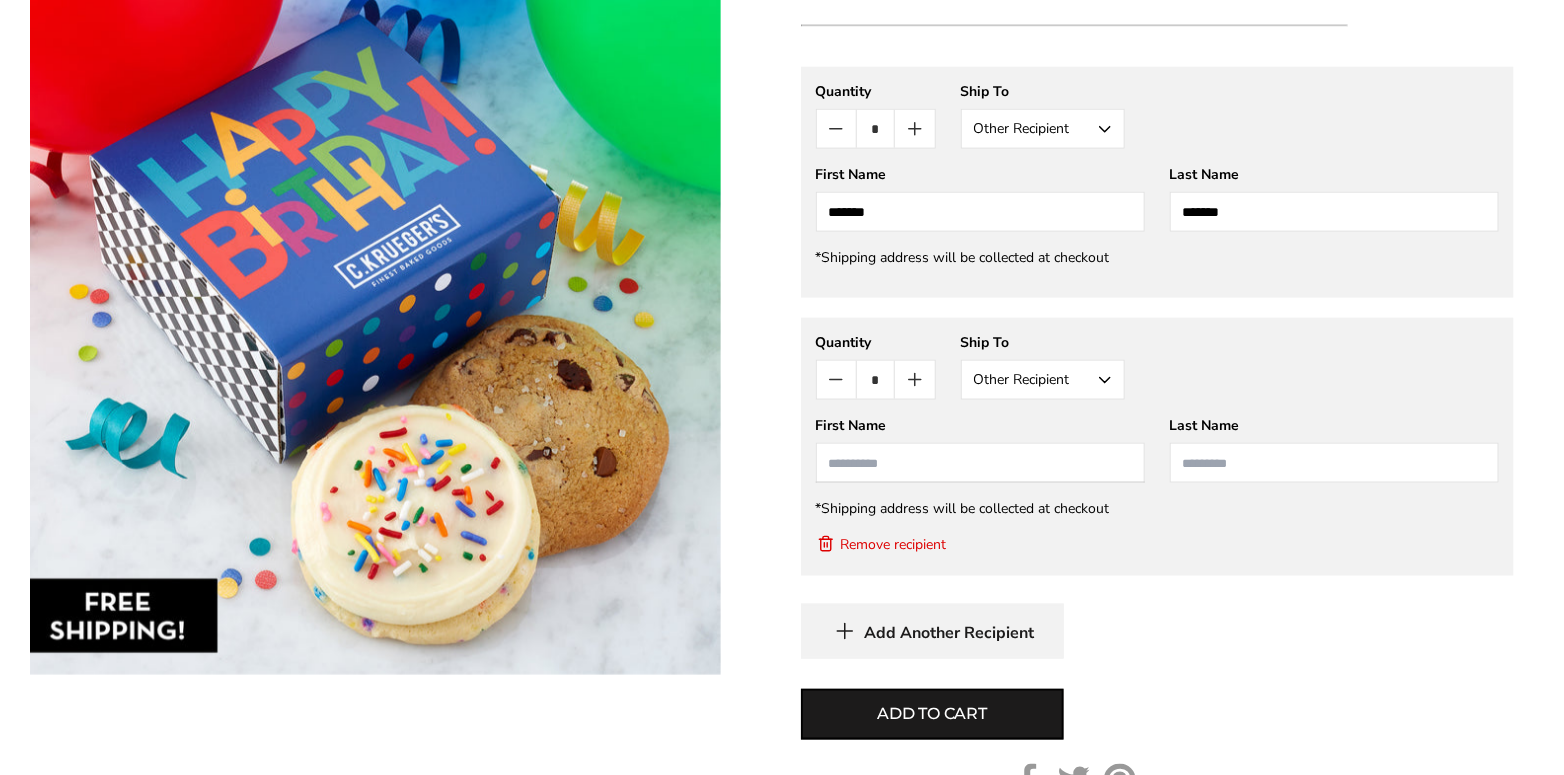 click at bounding box center [980, 463] 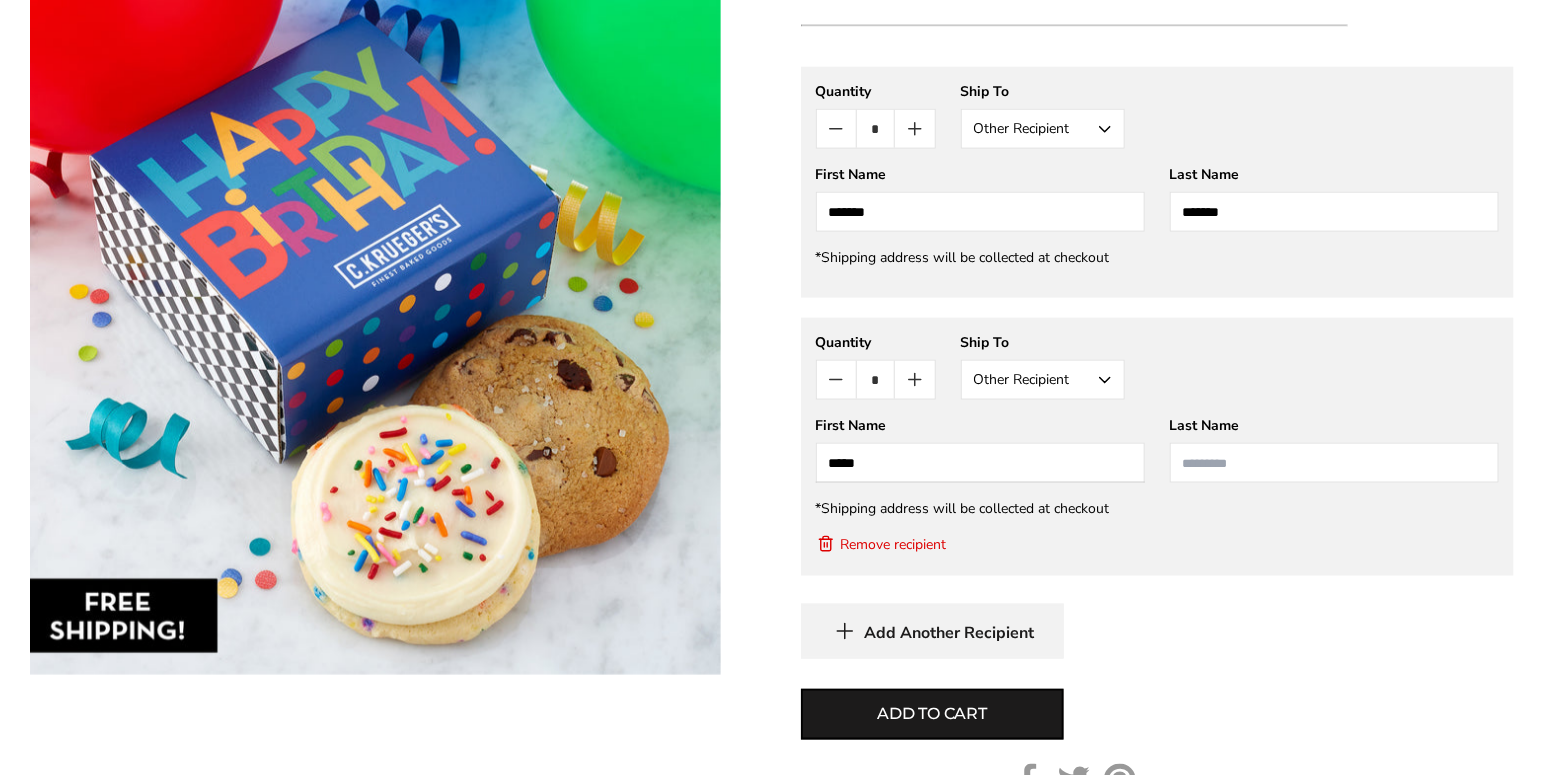 type on "*****" 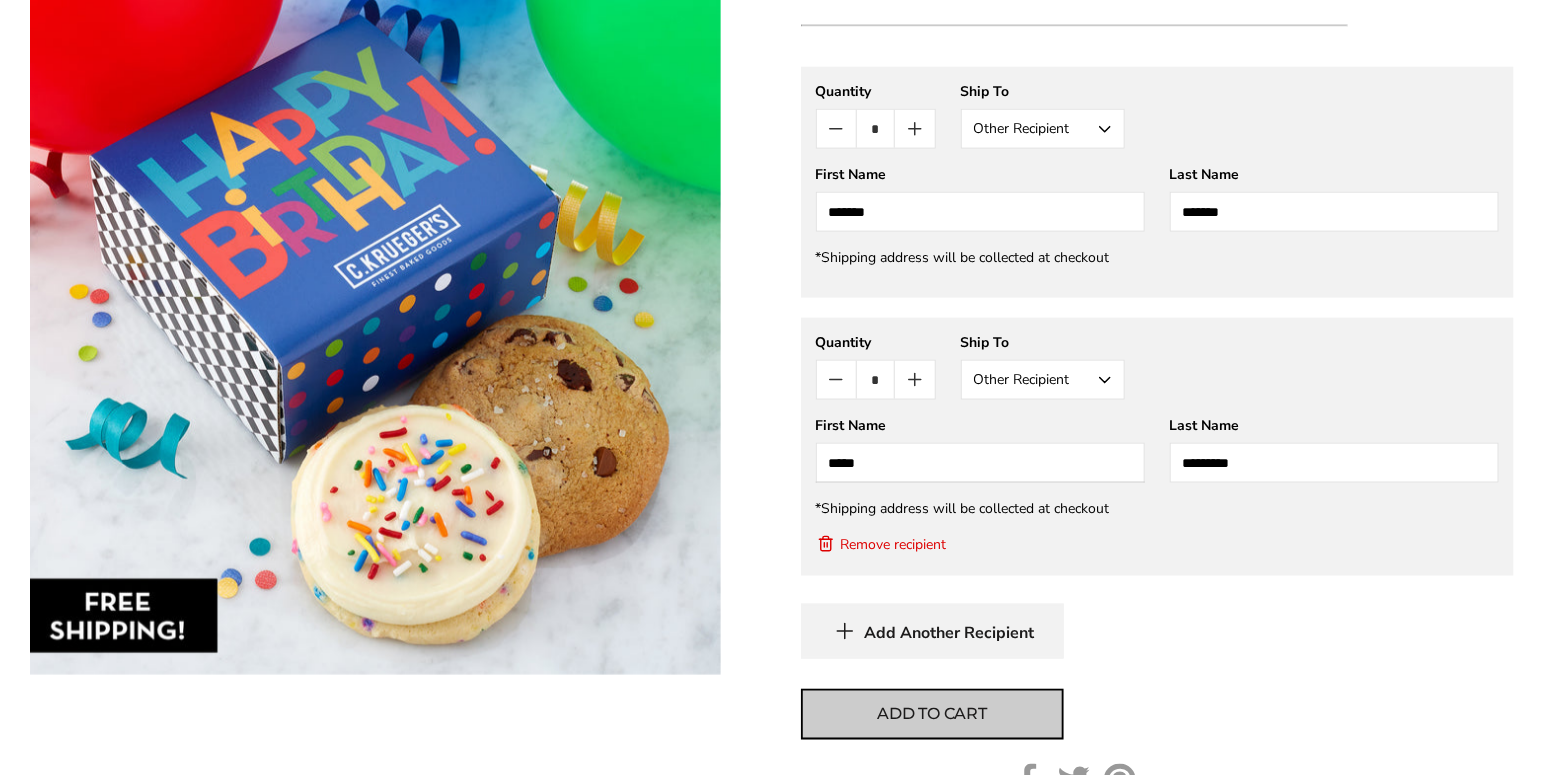 type on "*********" 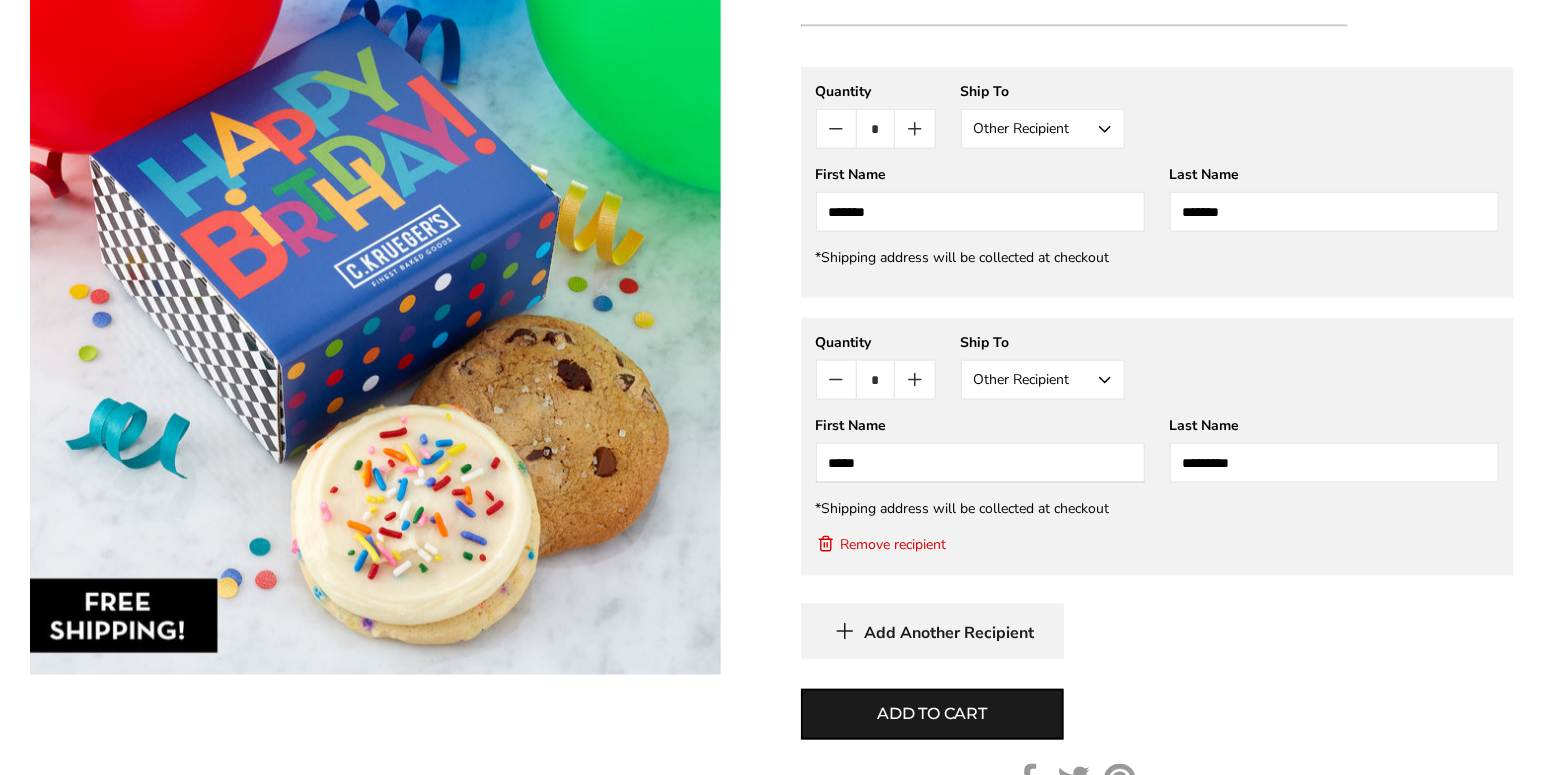 click on "Add to cart" at bounding box center (932, 715) 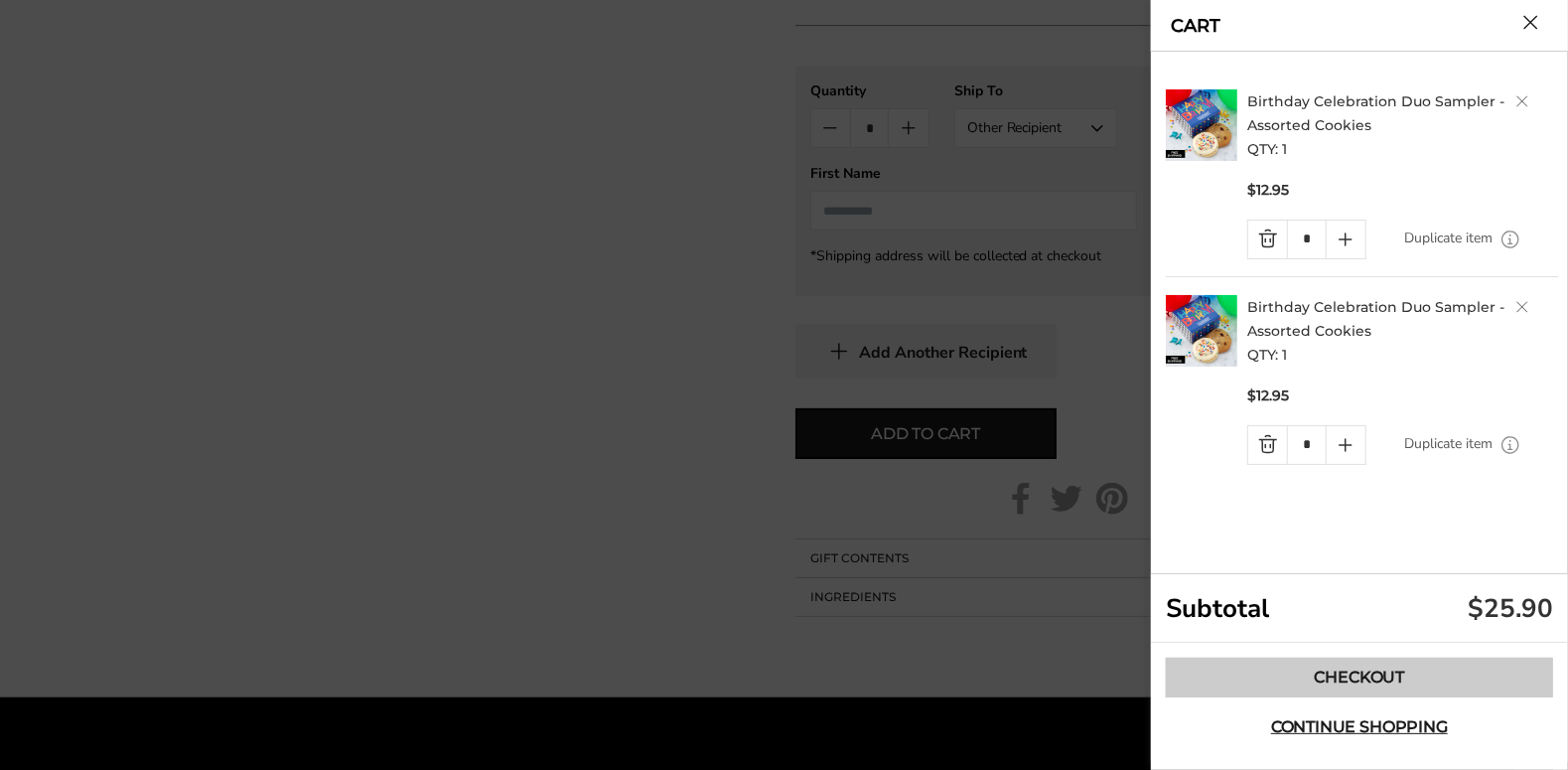 click on "Checkout" at bounding box center (1359, 678) 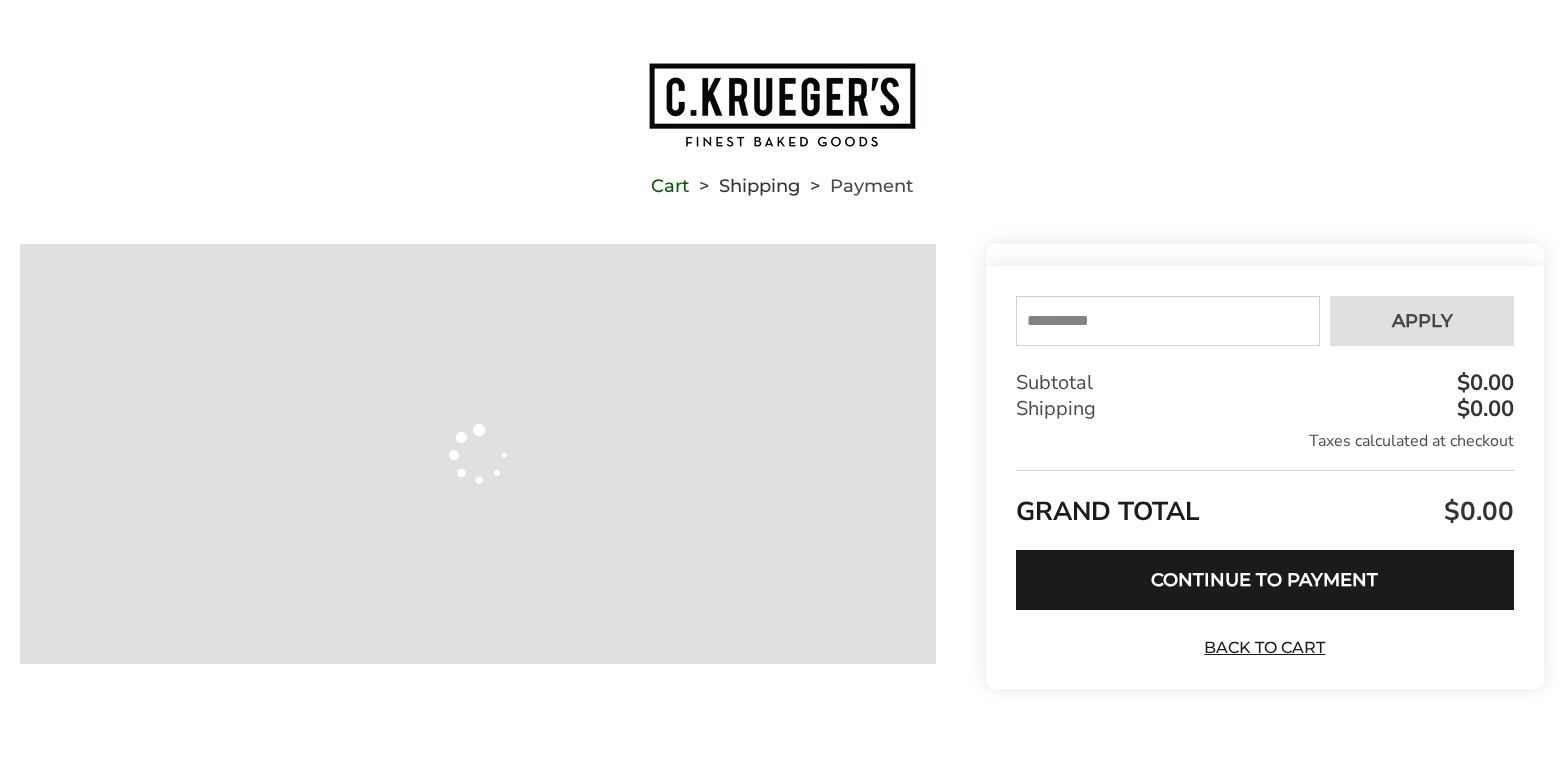 scroll, scrollTop: 0, scrollLeft: 0, axis: both 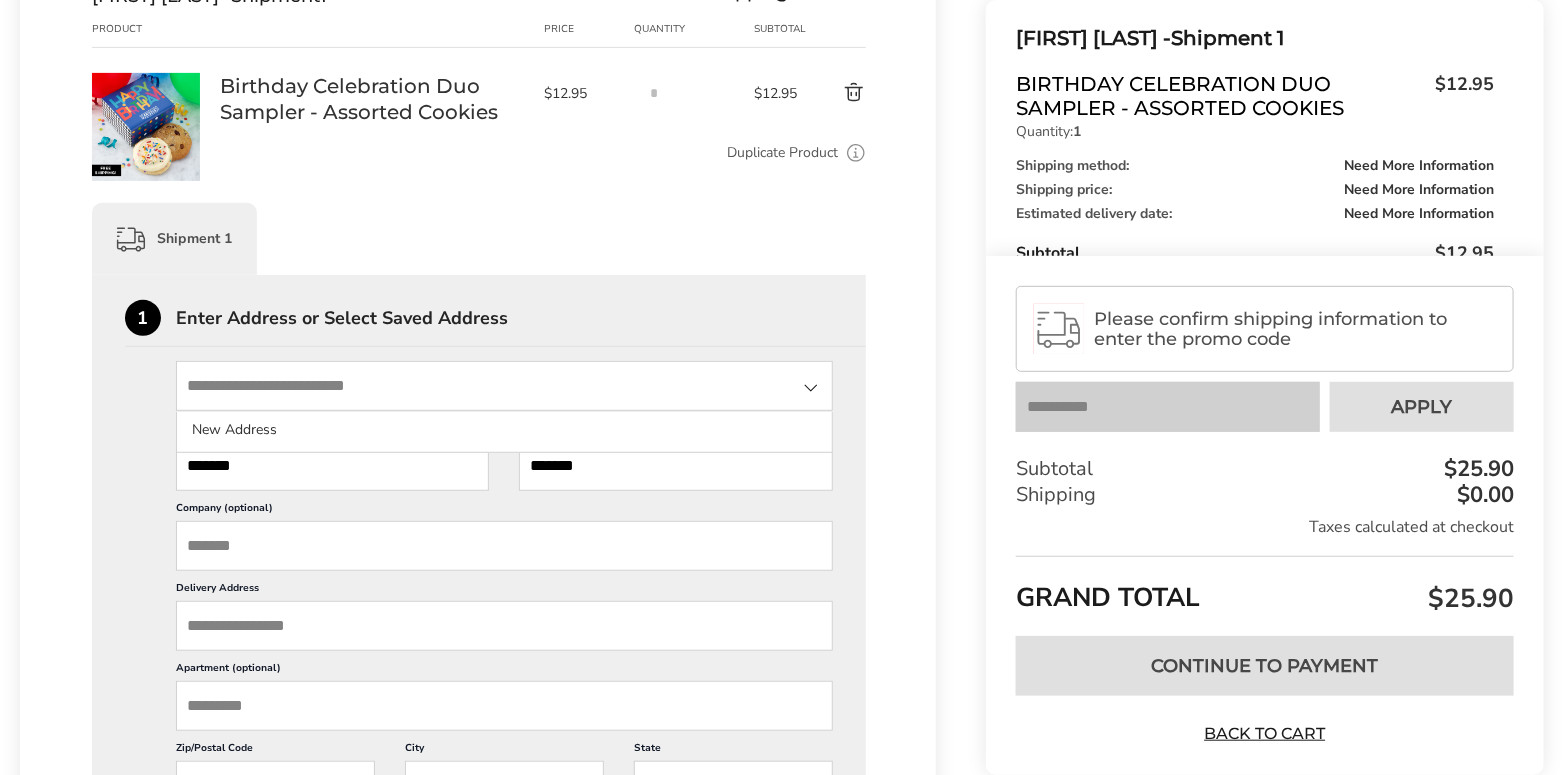 click at bounding box center [504, 386] 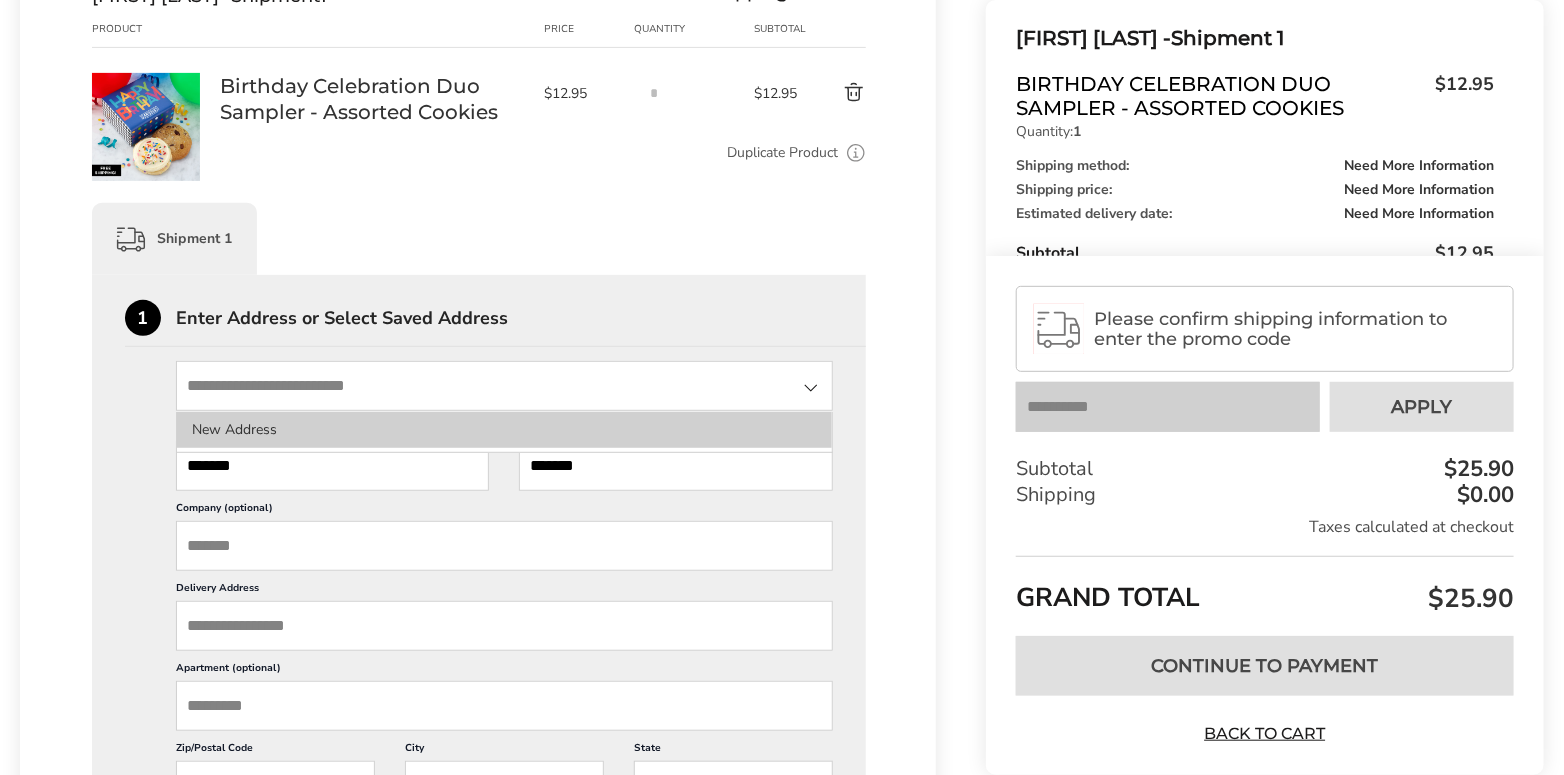 click on "New Address" 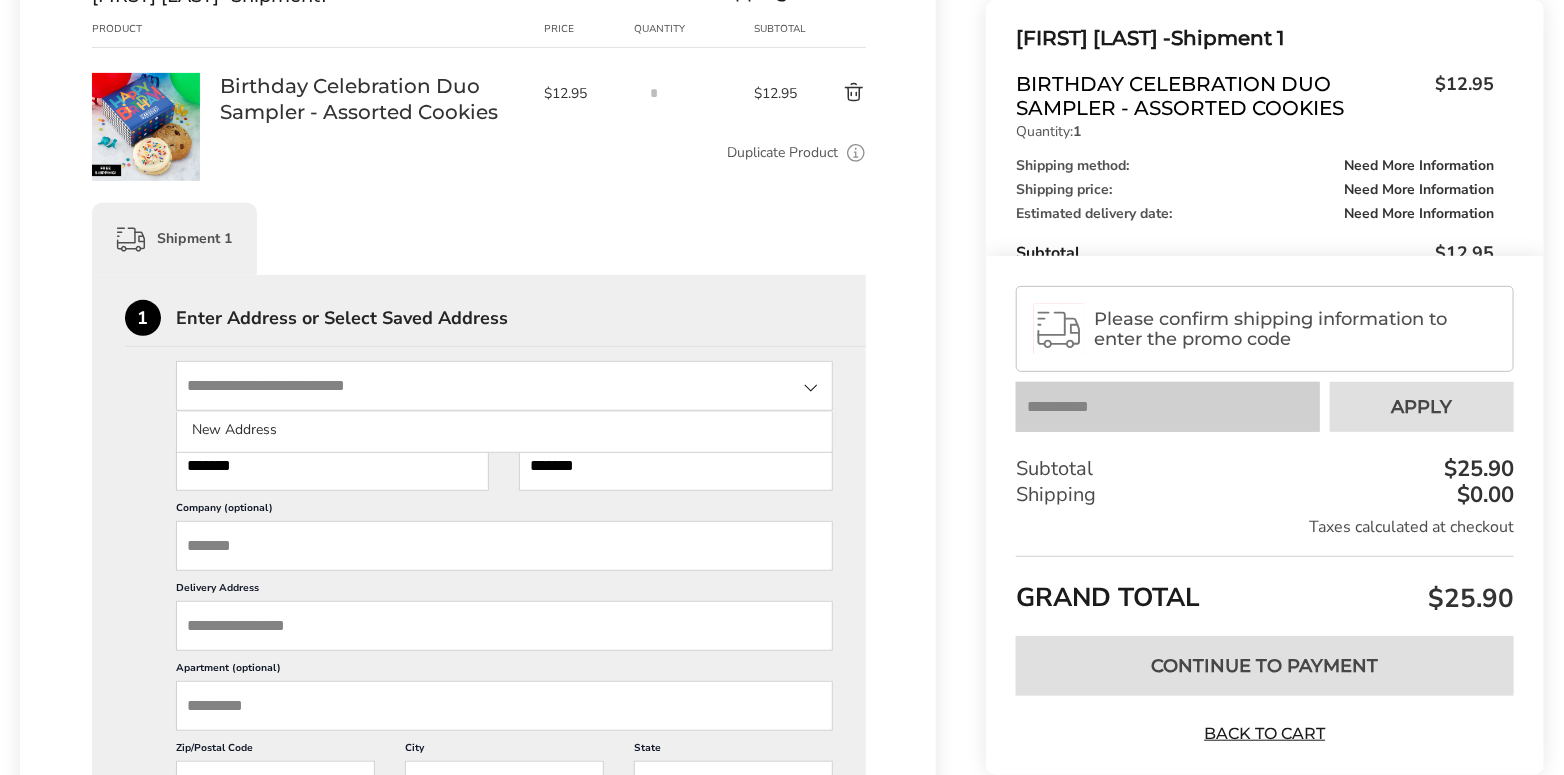 click at bounding box center [504, 386] 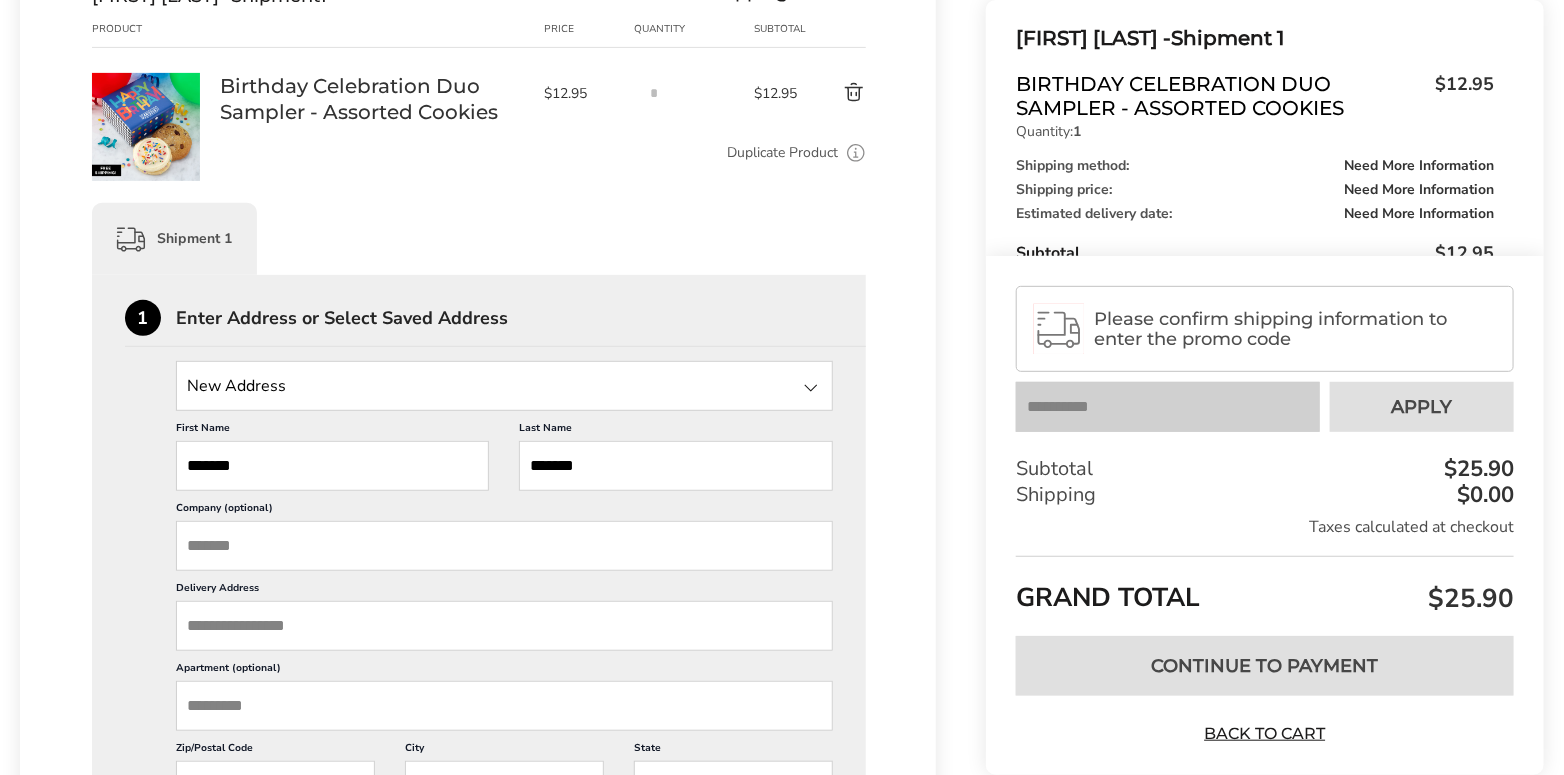click on "New Address New Address  First Name ****** This is a required field Last Name ******* This is a required field Company (optional) Delivery Address This is a required field Apartment (optional) Zip/Postal Code Enter a valid ZIP City This is a required field State State Alabama  Alaska  American Samoa  Arizona  Arkansas  California  Colorado  Connecticut  Delaware  Federated States of Micronesia  Florida  Georgia  Guam  Hawaii  Idaho  Illinois  Indiana  Iowa  Kansas  Kentucky  Louisiana  Maine  Marshall Islands  Maryland  Massachusetts  Michigan  Minnesota  Mississippi  Missouri  Montana  Nebraska  Nevada  New Hampshire  New Jersey  New Mexico  New York  North Carolina  North Dakota  Northern Mariana Islands  Ohio  Oklahoma  Oregon  Palau  Pennsylvania  Puerto Rico  Rhode Island  South Carolina  South Dakota  Tennessee  Texas  Utah  Vermont  Virginia  Washington  District of Columbia  West Virginia  Wisconsin  Wyoming  Virgin Islands  Armed Forces Americas  Armed Forces Europe  Armed Forces Pacific  Country" at bounding box center [479, 707] 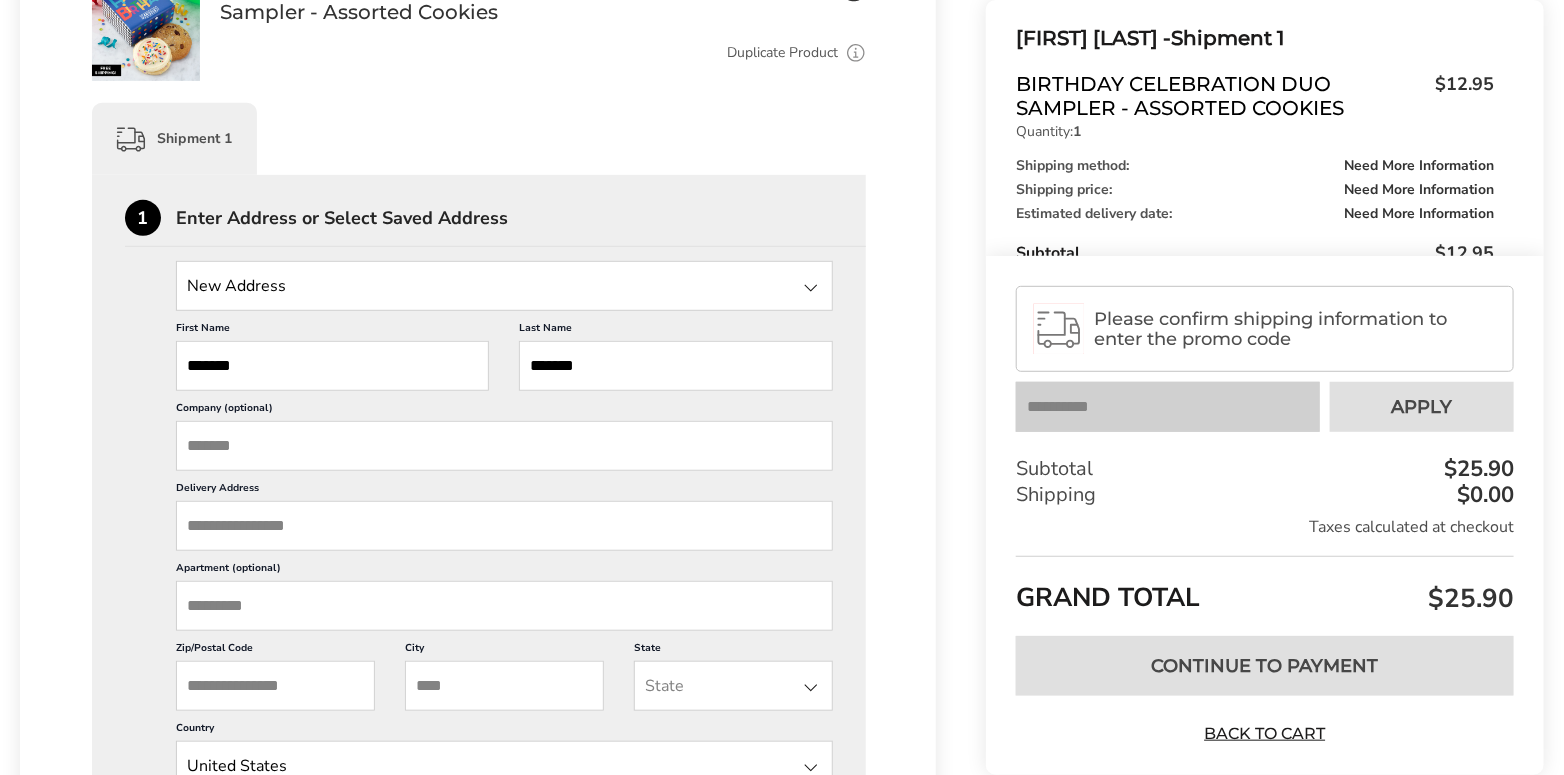 scroll, scrollTop: 499, scrollLeft: 0, axis: vertical 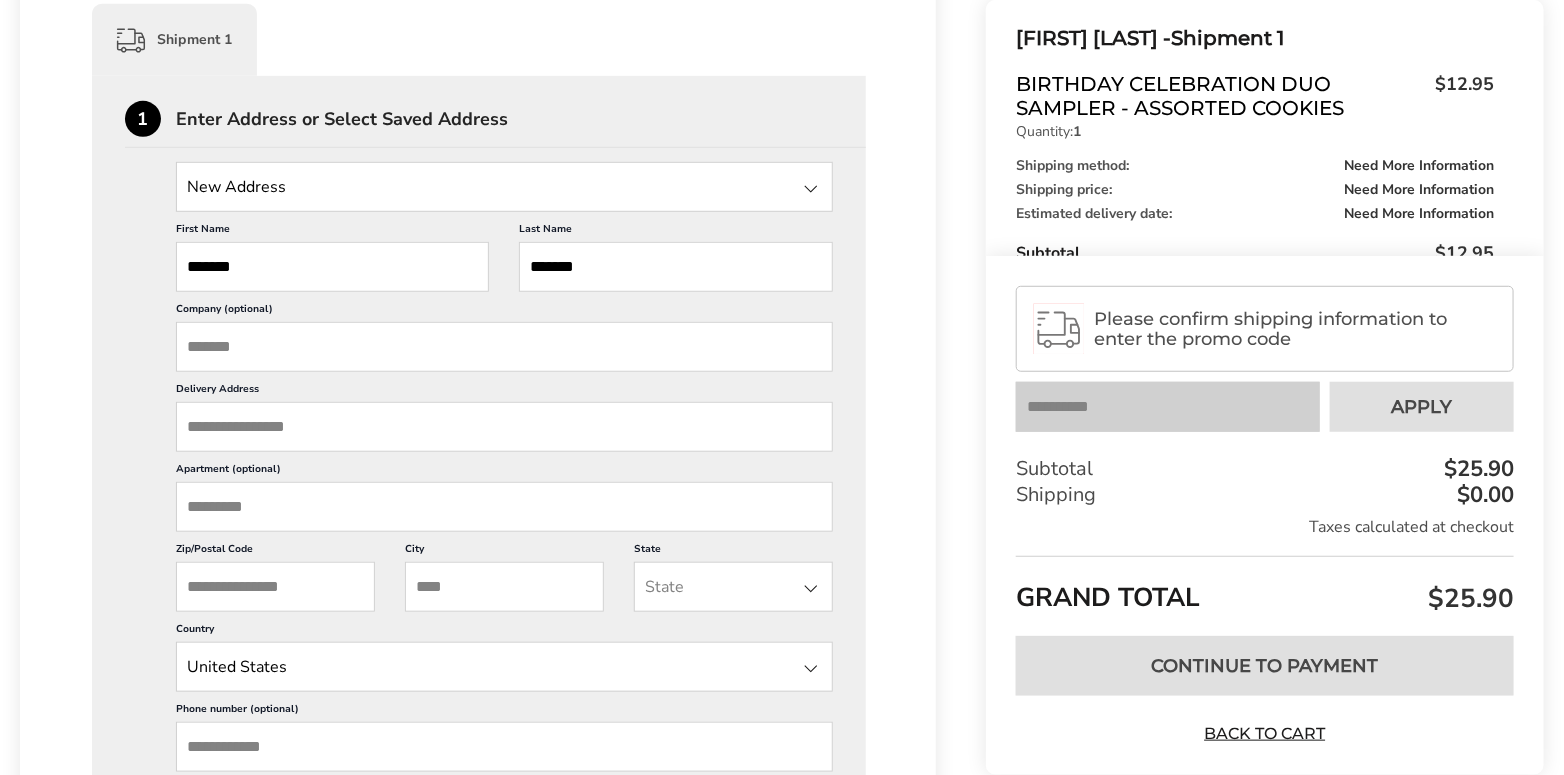 click on "Delivery Address" at bounding box center (504, 427) 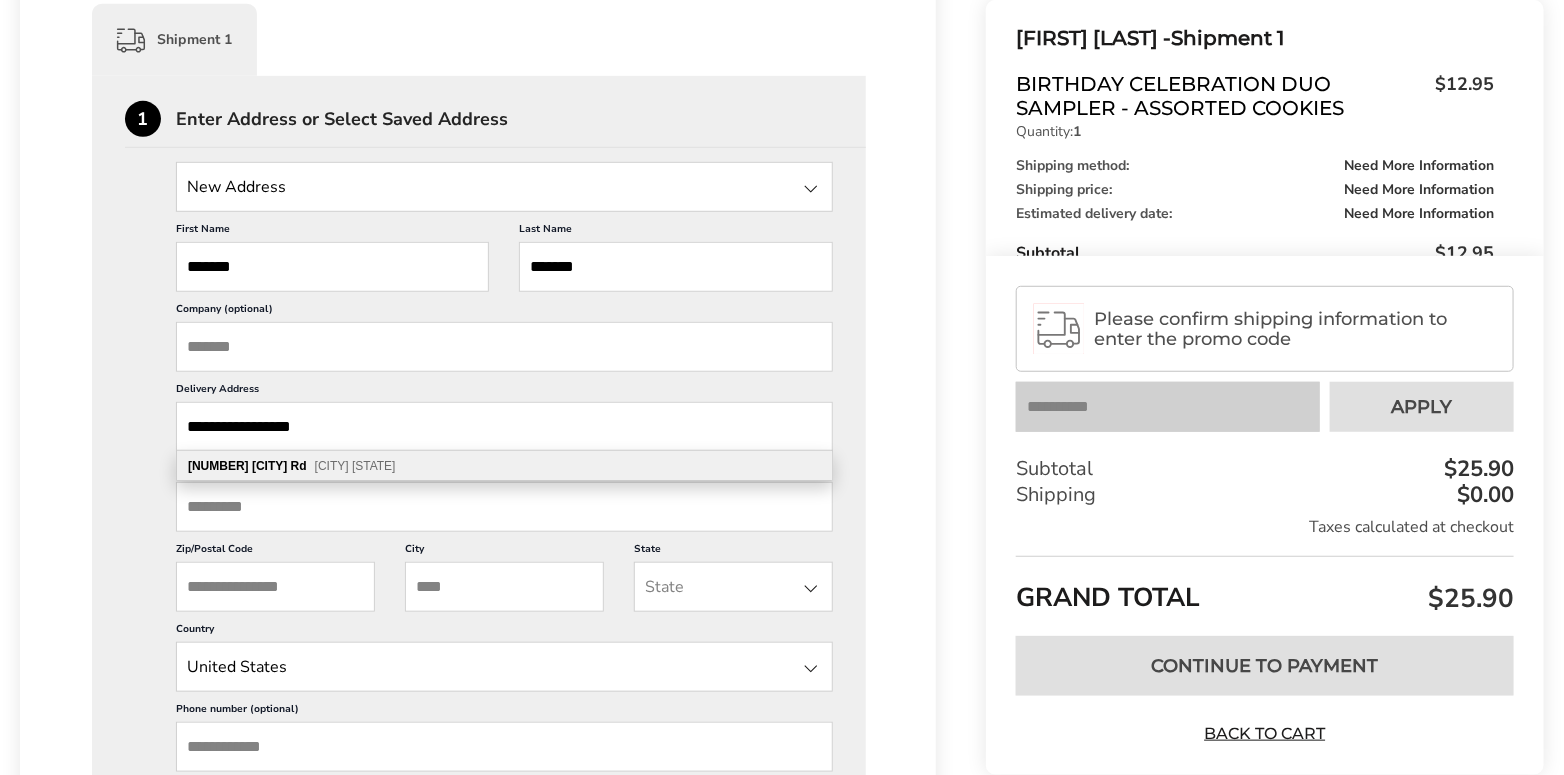 type on "**********" 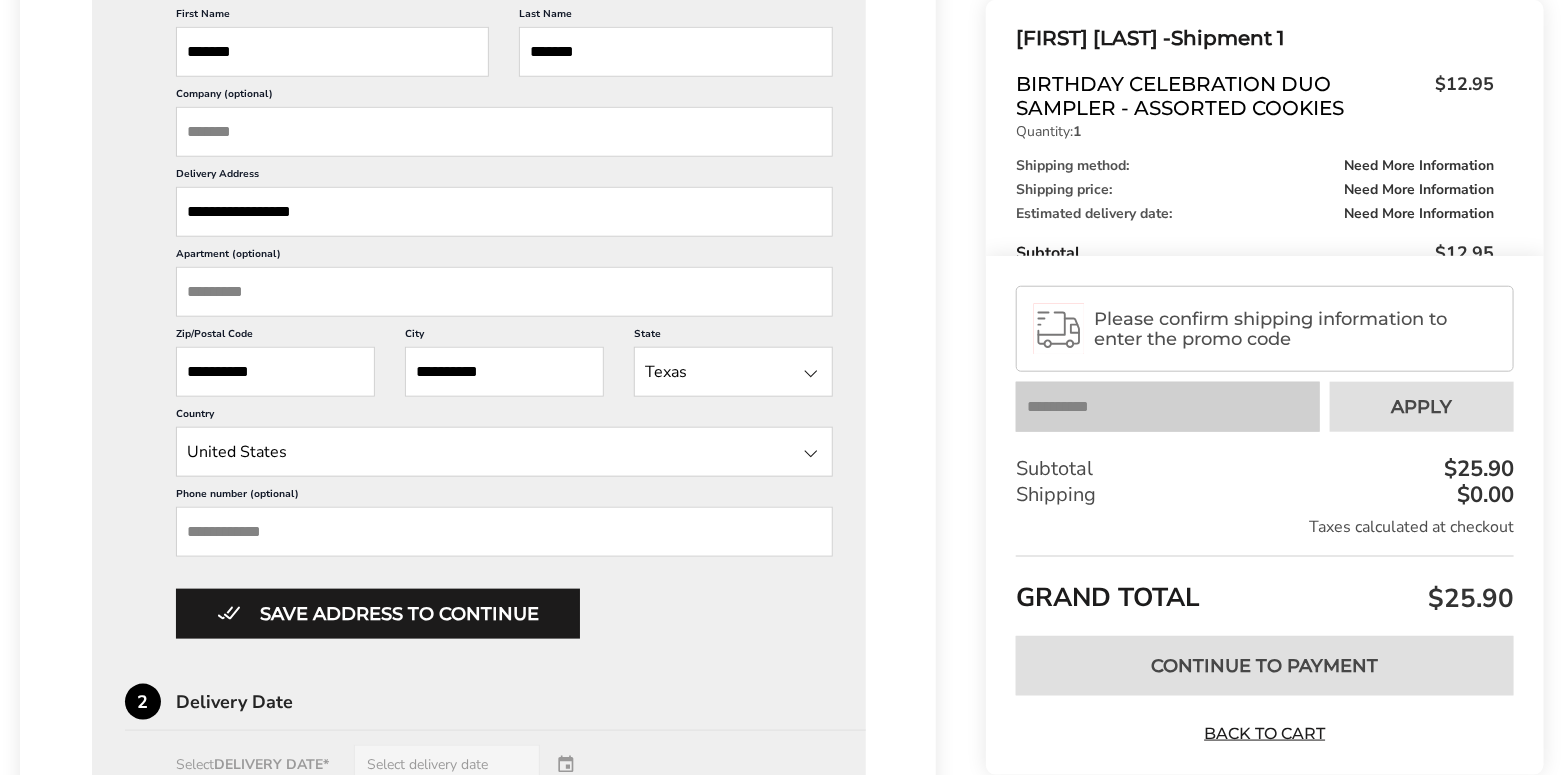 scroll, scrollTop: 800, scrollLeft: 0, axis: vertical 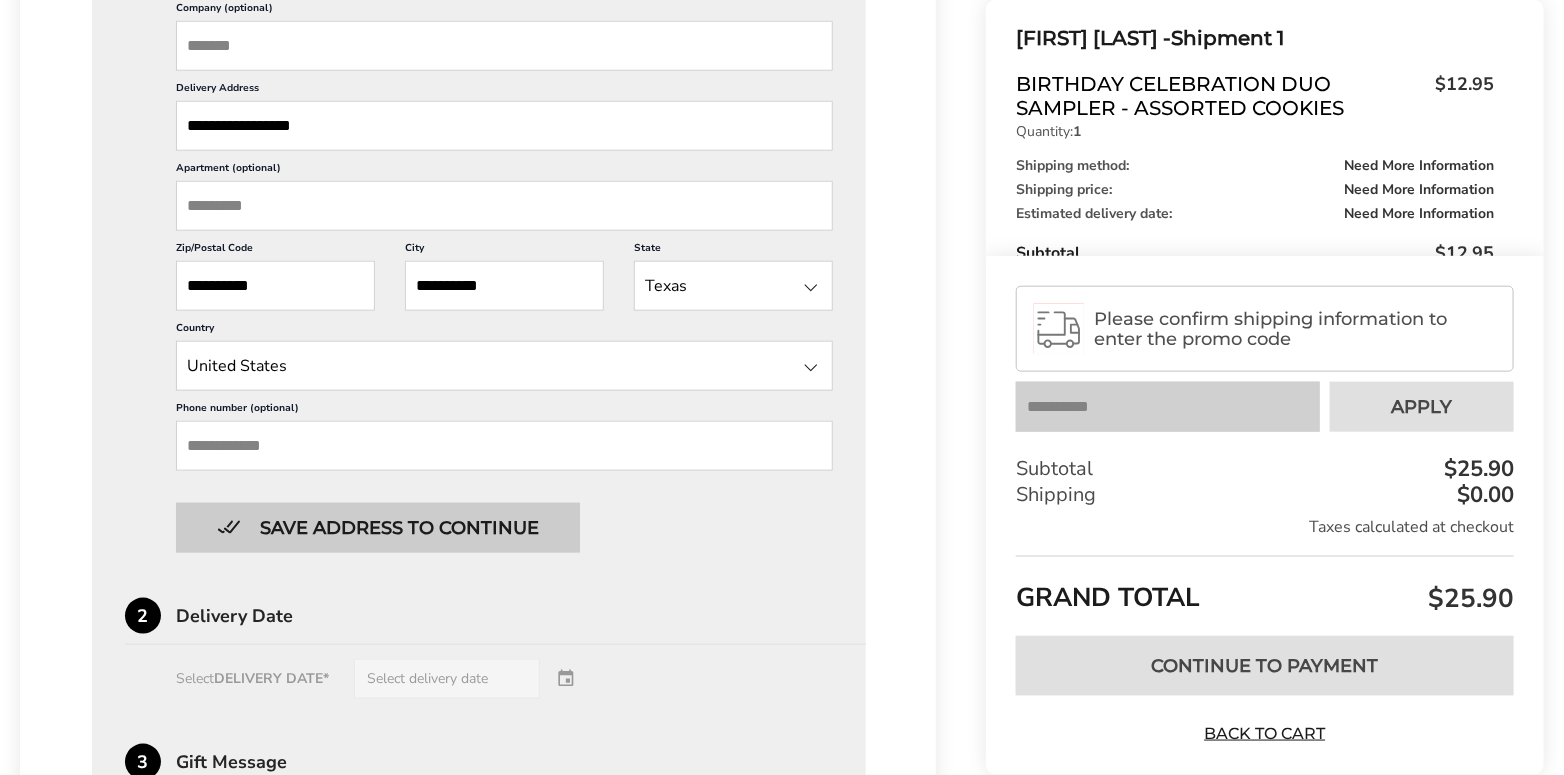 click on "Save address to continue" at bounding box center (378, 528) 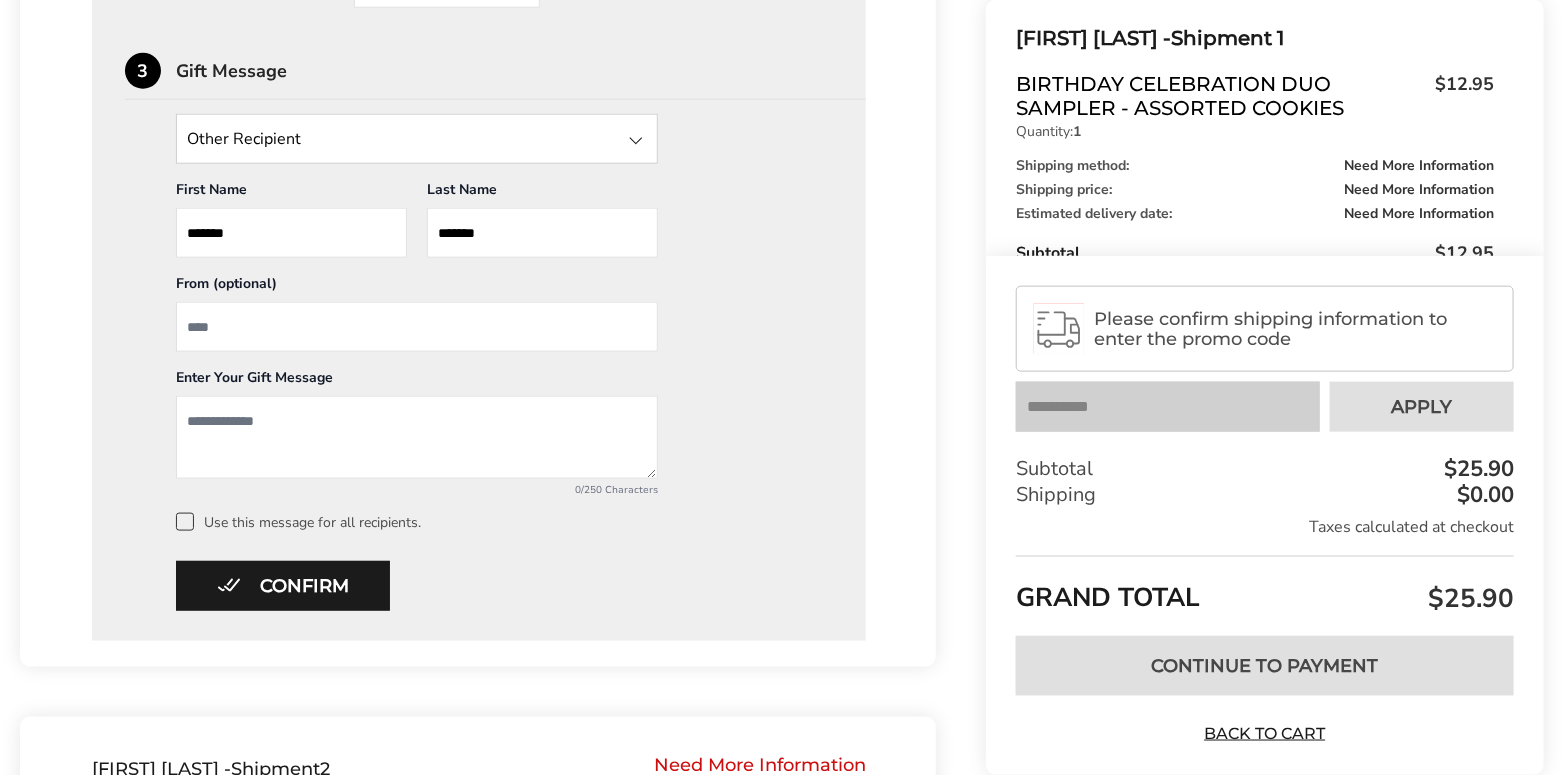 scroll, scrollTop: 900, scrollLeft: 0, axis: vertical 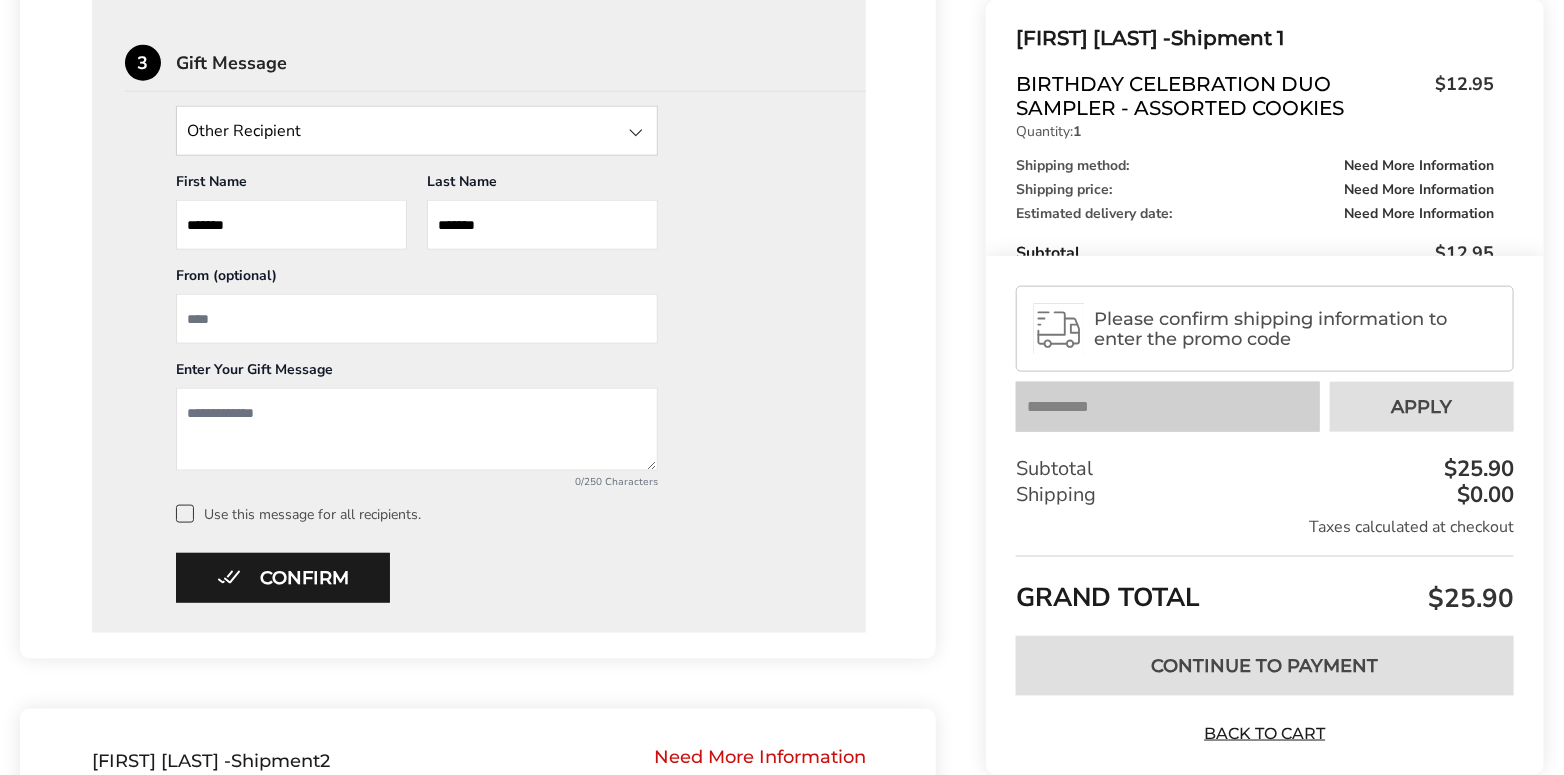 click at bounding box center (417, 429) 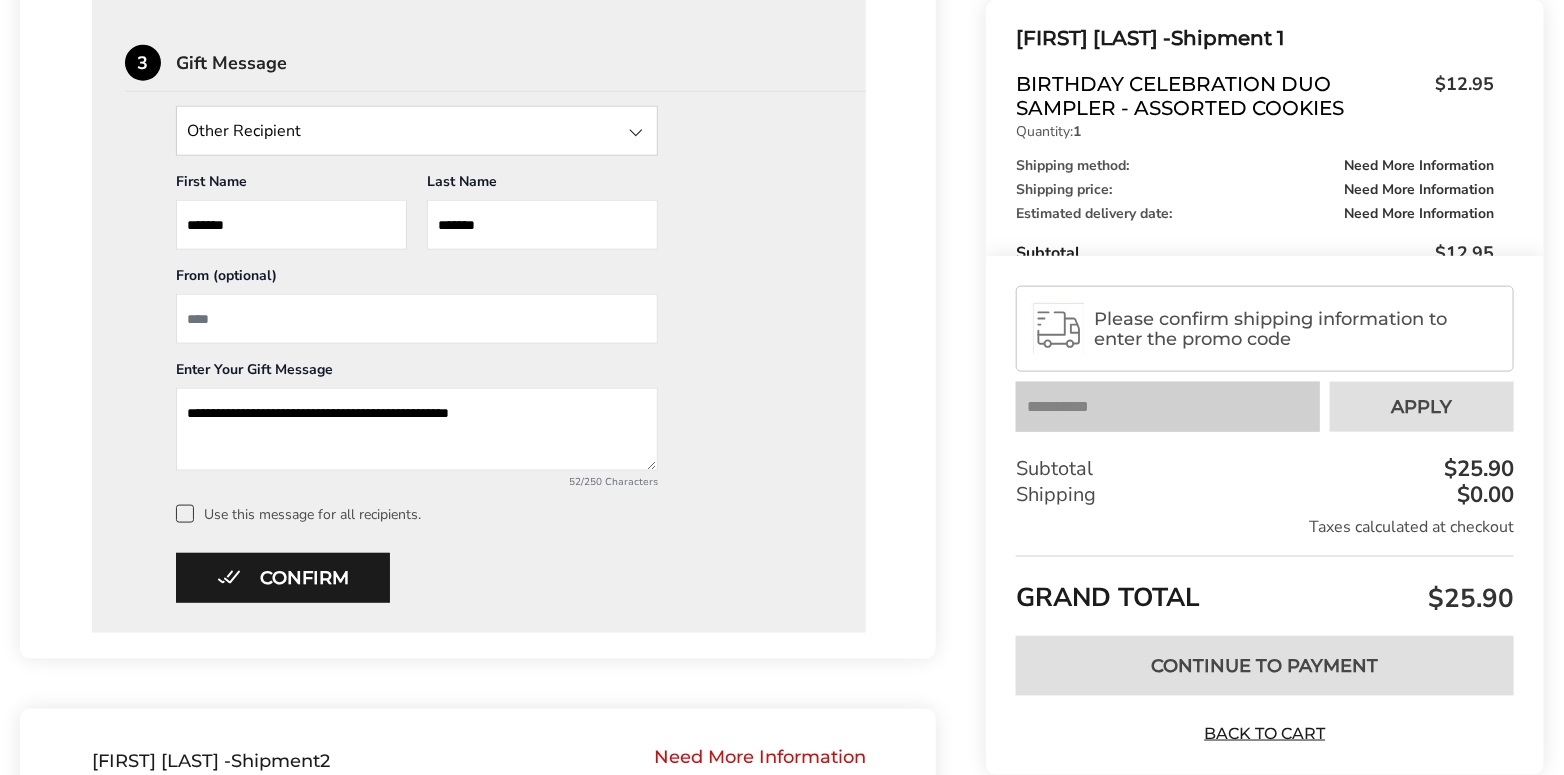 type on "**********" 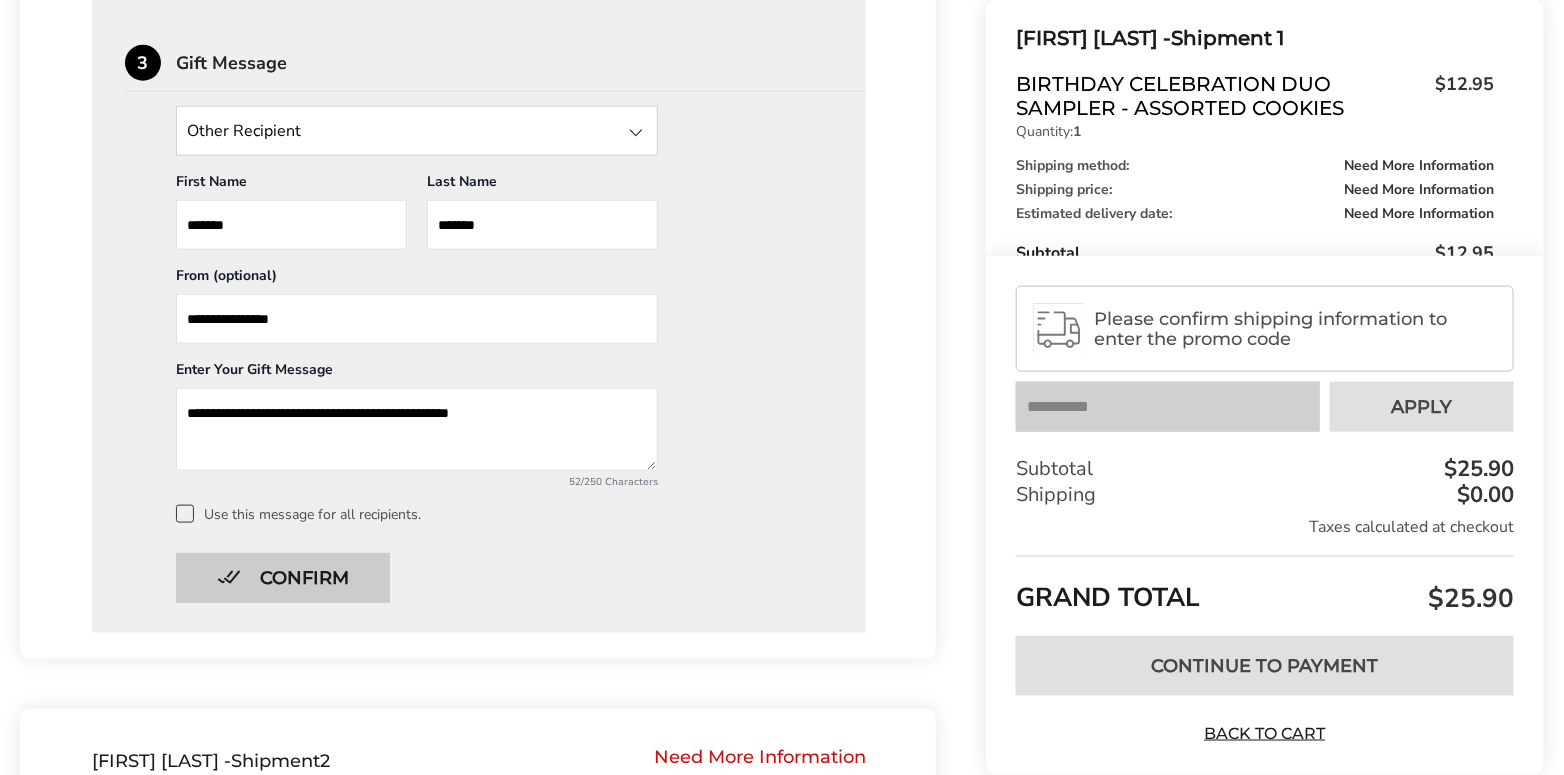 type on "**********" 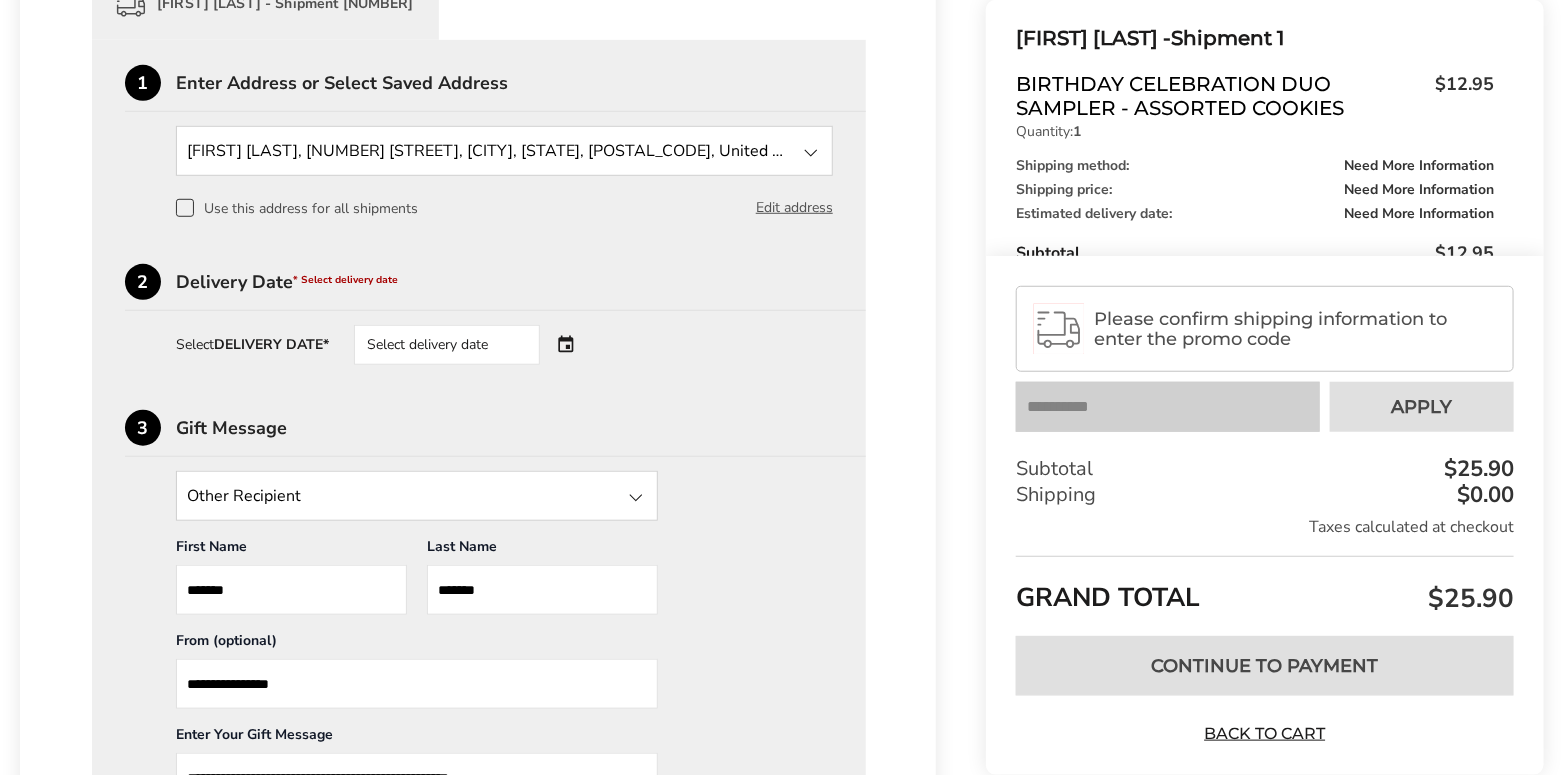 scroll, scrollTop: 499, scrollLeft: 0, axis: vertical 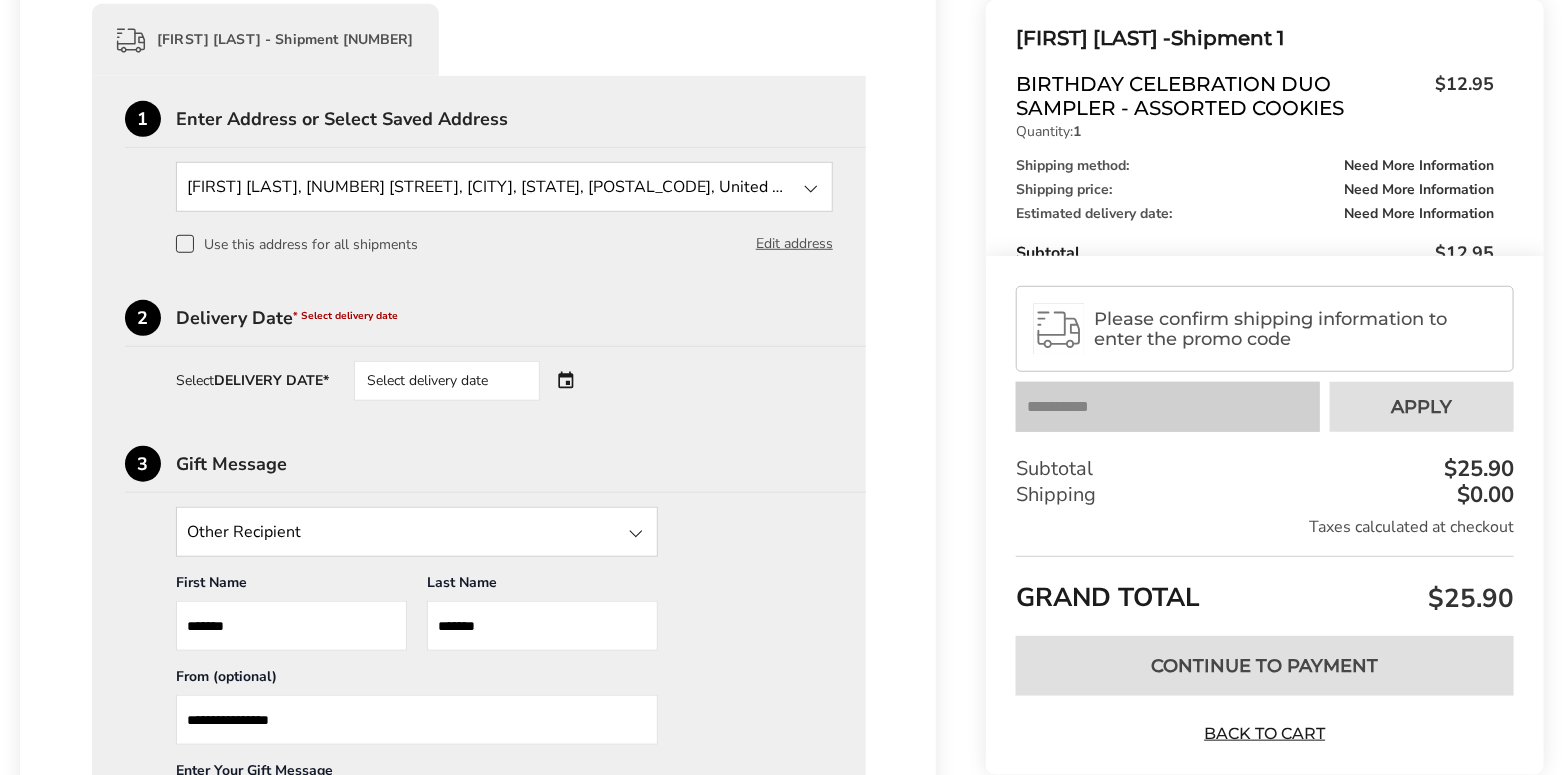 click on "Select delivery date" at bounding box center [447, 381] 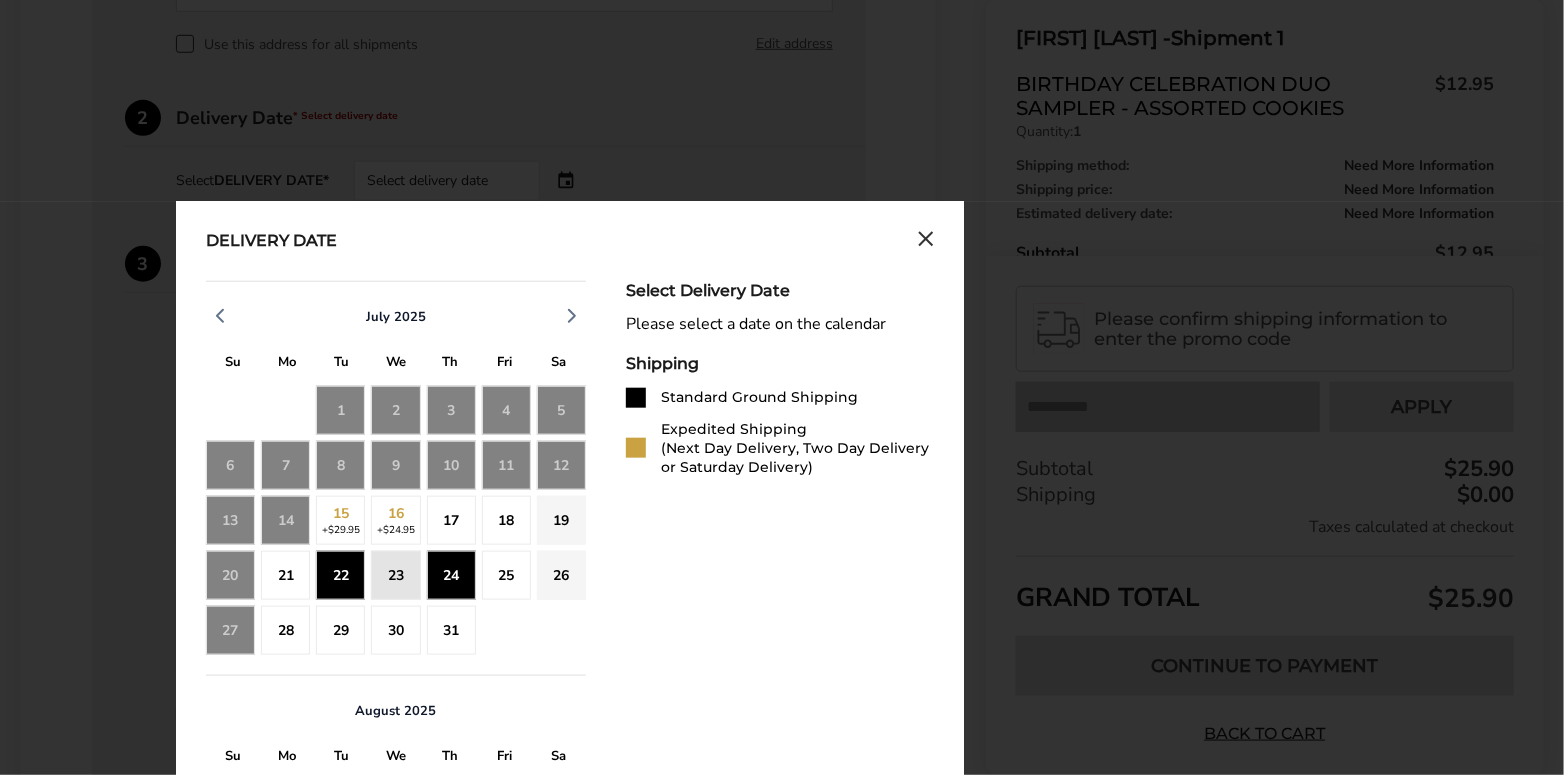 scroll, scrollTop: 700, scrollLeft: 0, axis: vertical 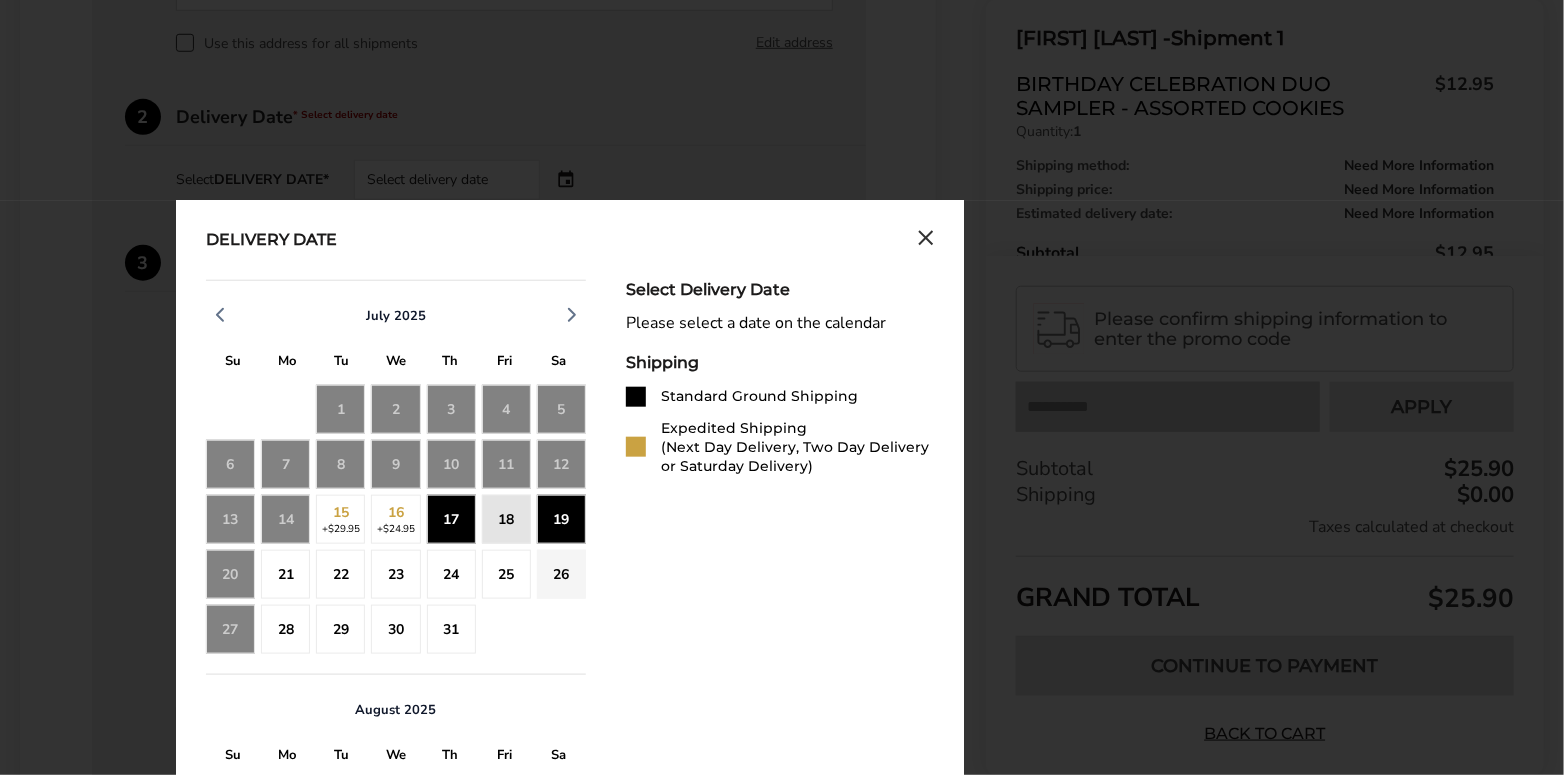 click on "17" 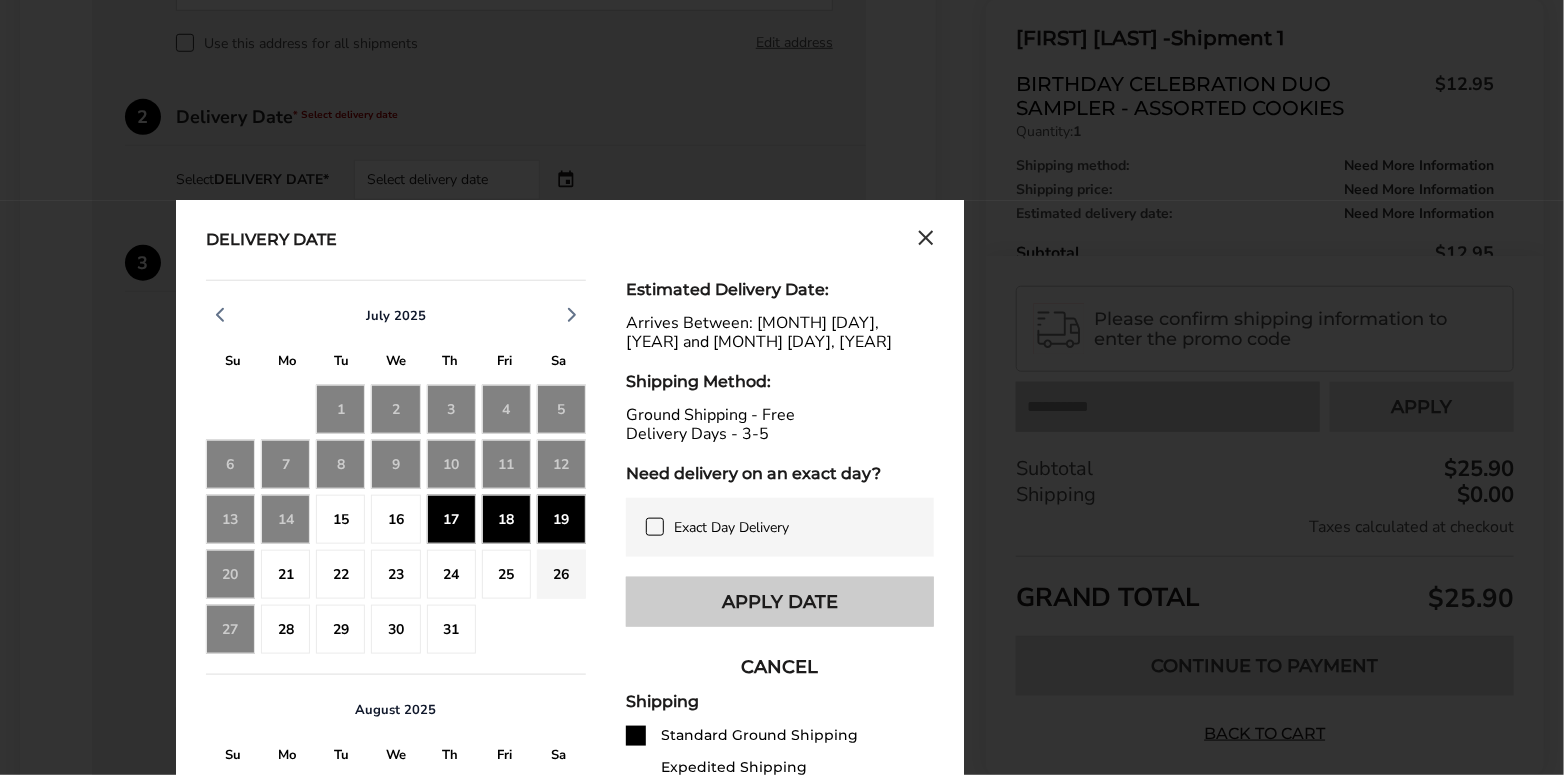 click on "Apply Date" at bounding box center (780, 602) 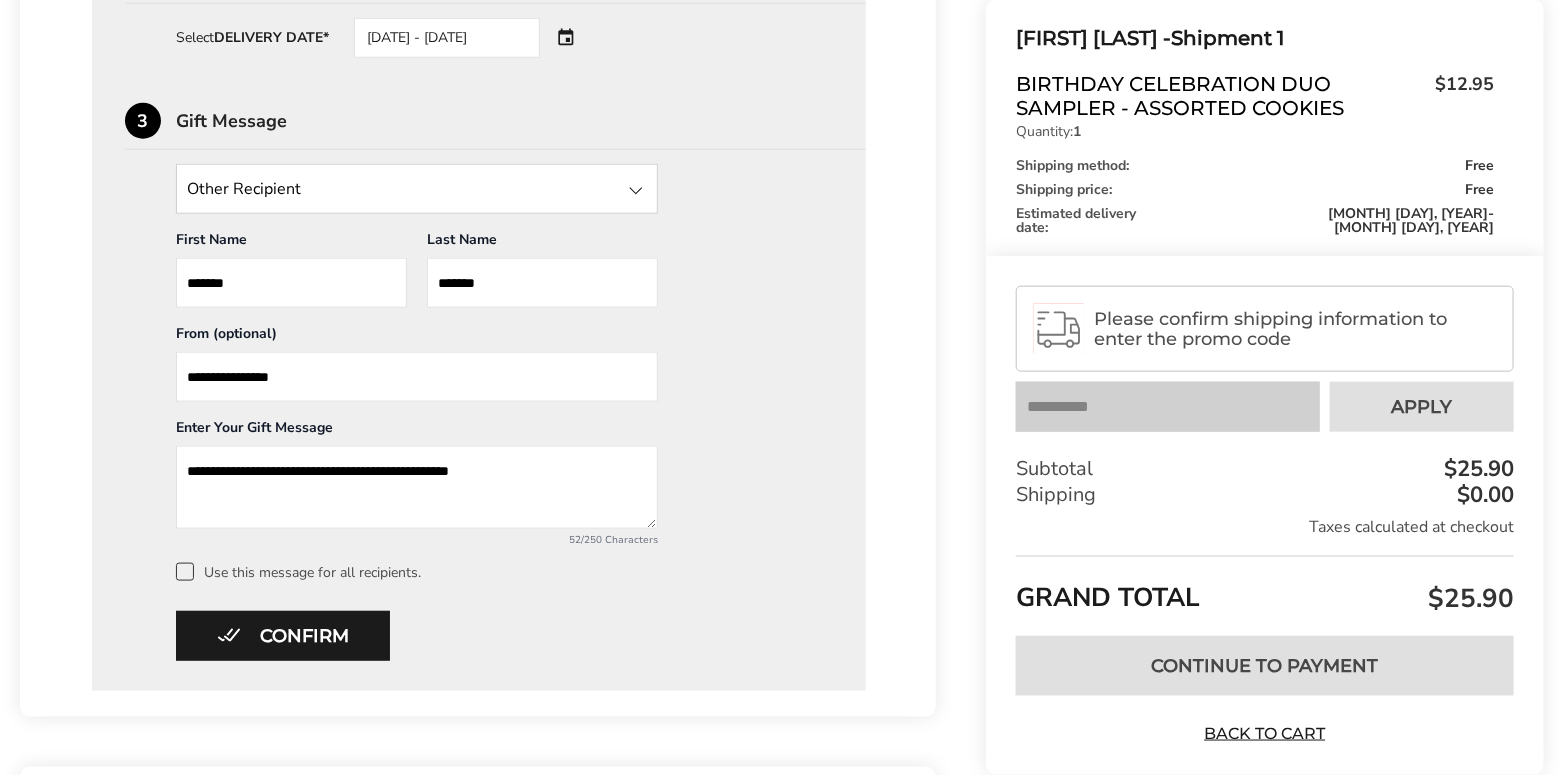 scroll, scrollTop: 900, scrollLeft: 0, axis: vertical 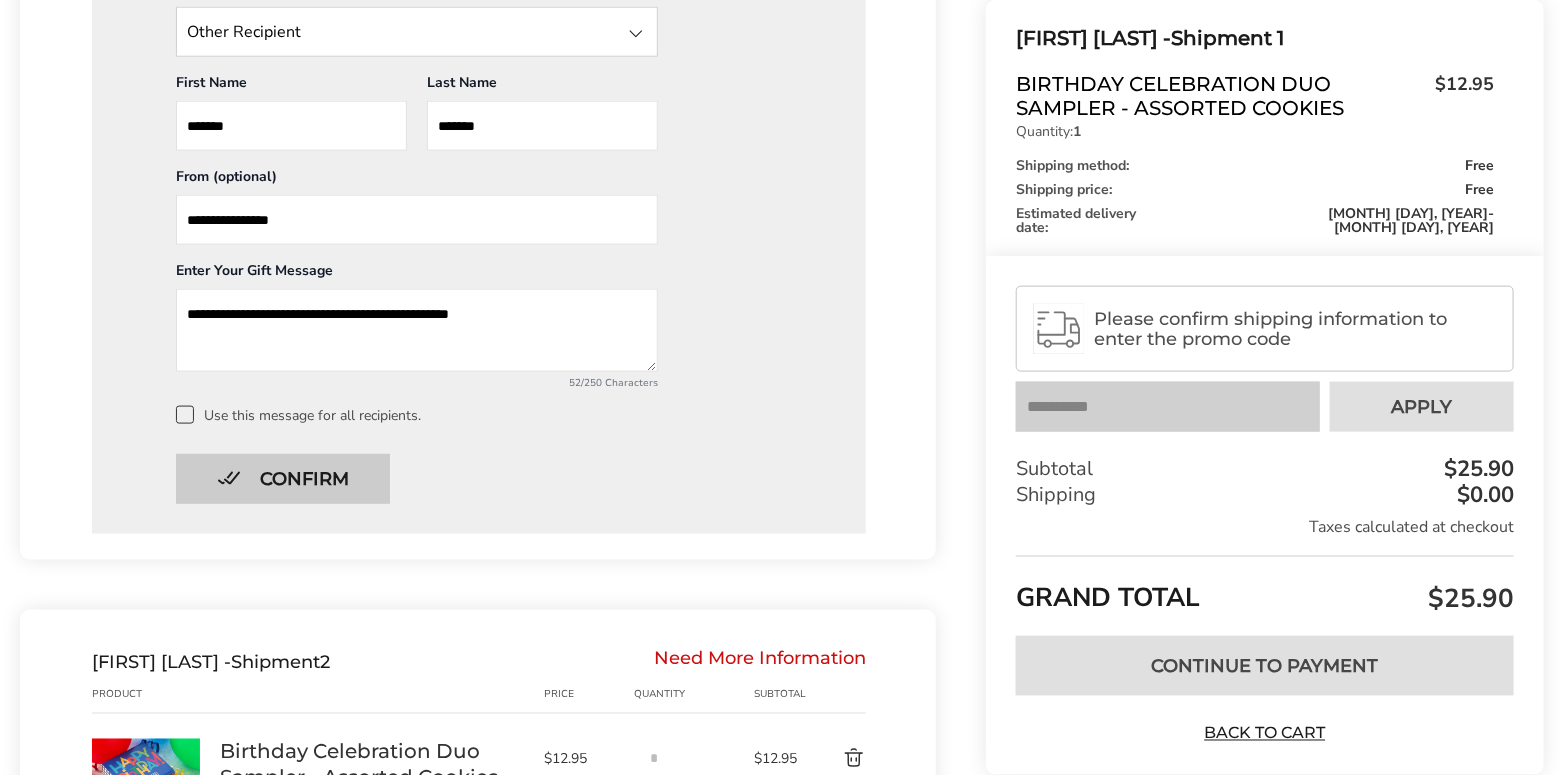 click on "Confirm" at bounding box center (283, 479) 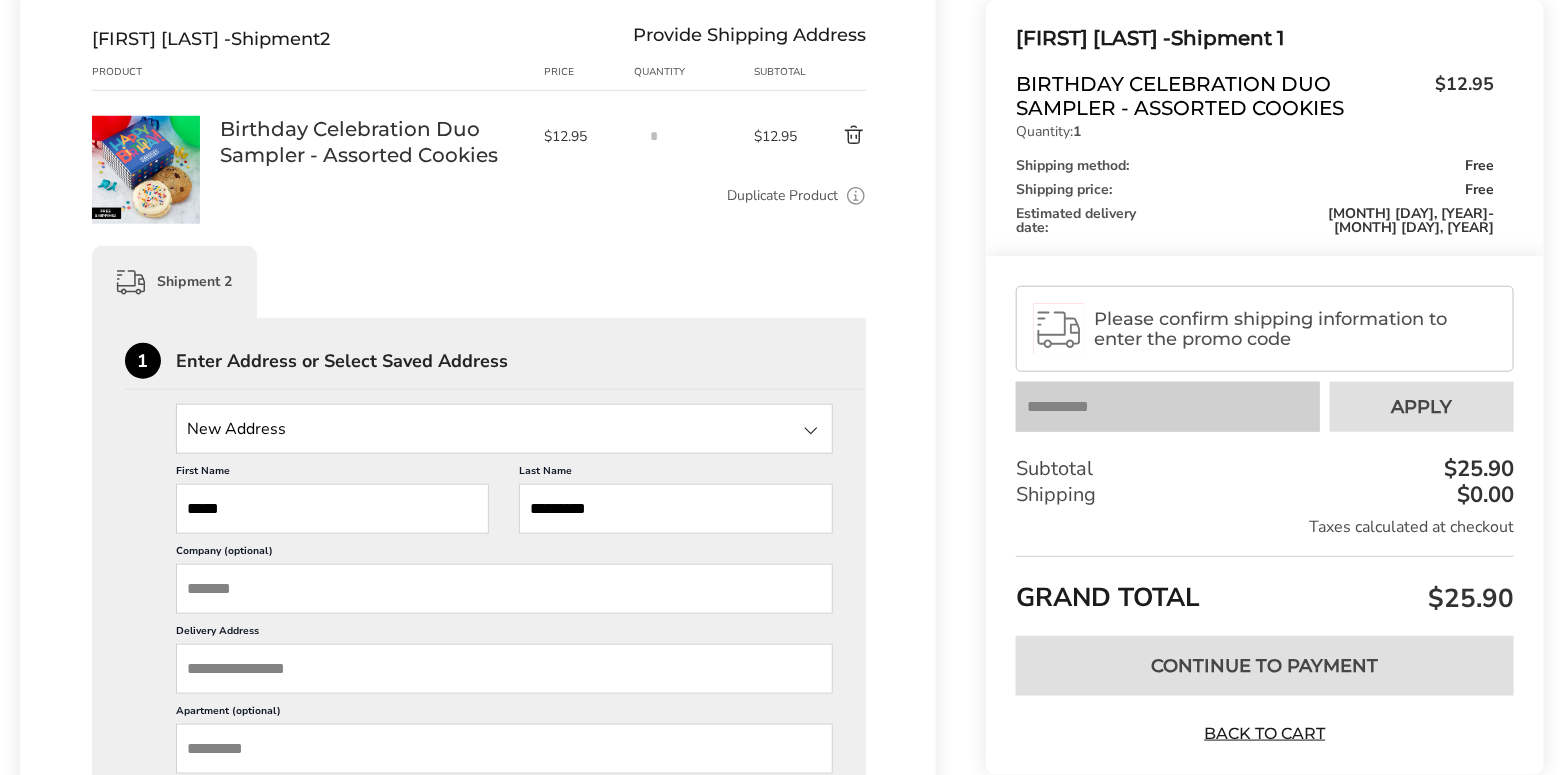 scroll, scrollTop: 753, scrollLeft: 0, axis: vertical 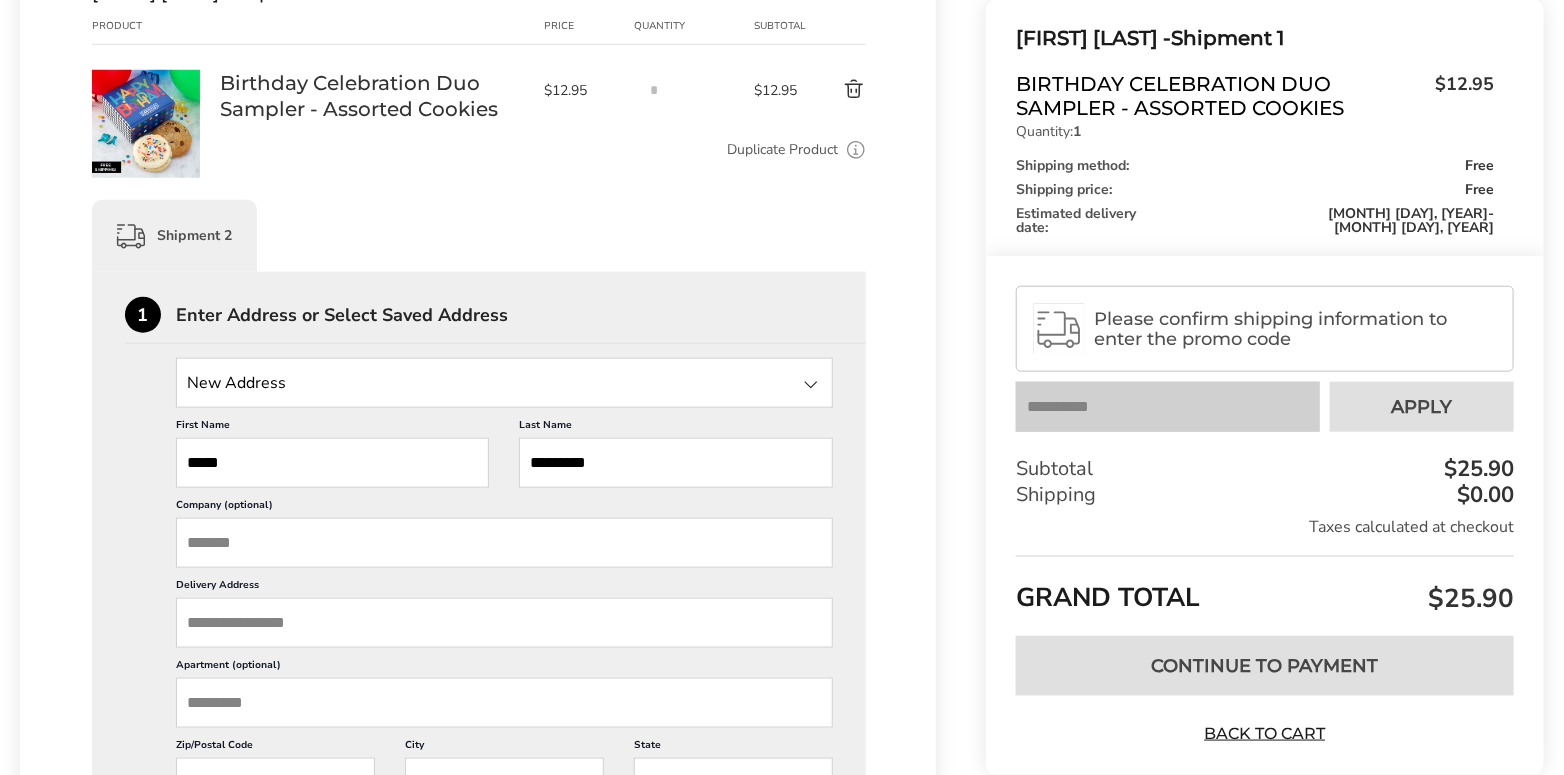 click on "Company (optional)" at bounding box center (504, 543) 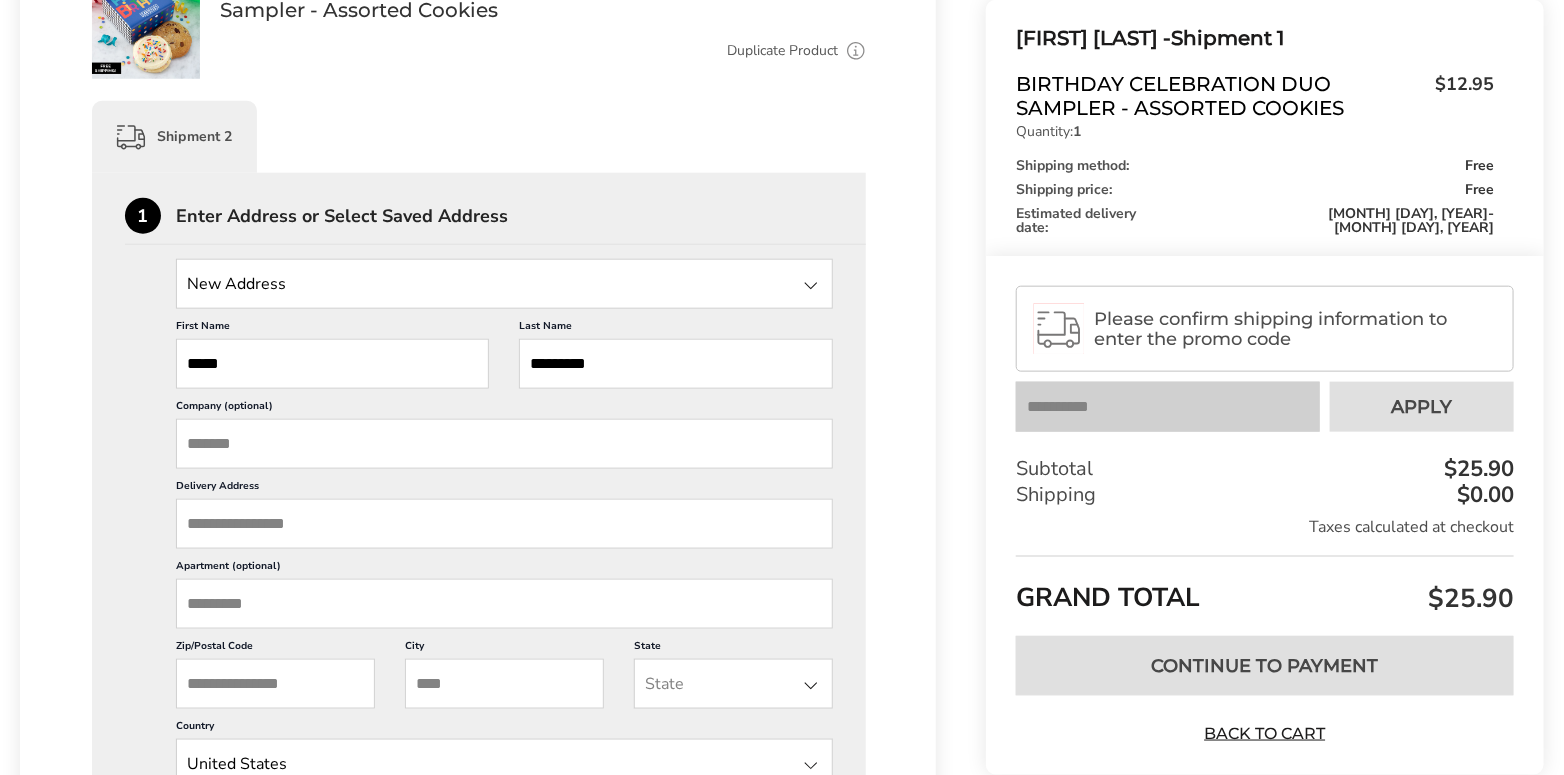 scroll, scrollTop: 853, scrollLeft: 0, axis: vertical 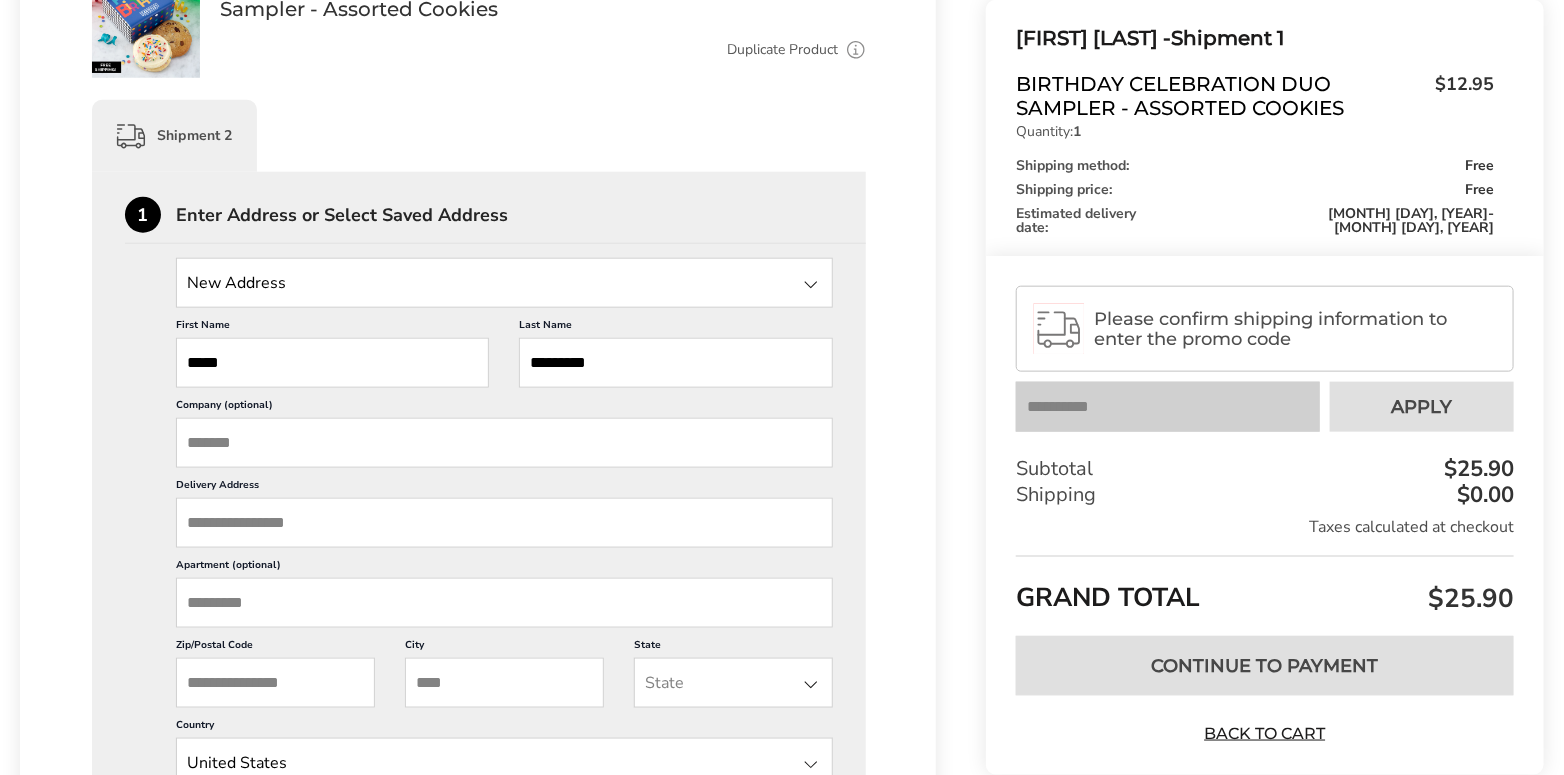 click on "New Address New Address  [FIRST] [LAST], [NUMBER] [STREET], [CITY], [STATE] State Alabama  Alaska  American Samoa  Arizona  Arkansas  California  Colorado  Connecticut  Delaware  Federated States of Micronesia  Florida  Georgia  Guam  Hawaii  Idaho  Illinois  Indiana  Iowa  Kansas  Kentucky  Louisiana  Maine  Marshall Islands  Maryland  Massachusetts  Michigan  Minnesota  Mississippi  Missouri  Montana  Nebraska  Nevada  New Hampshire  New Jersey  New Mexico  New York  North Carolina  North Dakota  Northern Mariana Islands  Ohio  Oklahoma  Oregon  Palau  Pennsylvania  Puerto Rico  Rhode Island  South Carolina  South Dakota  Tennessee  Texas  Utah  Vermont  Virginia  Washington  District of Columbia  West Virginia  Wisconsin  Wyoming  Country" at bounding box center [479, 604] 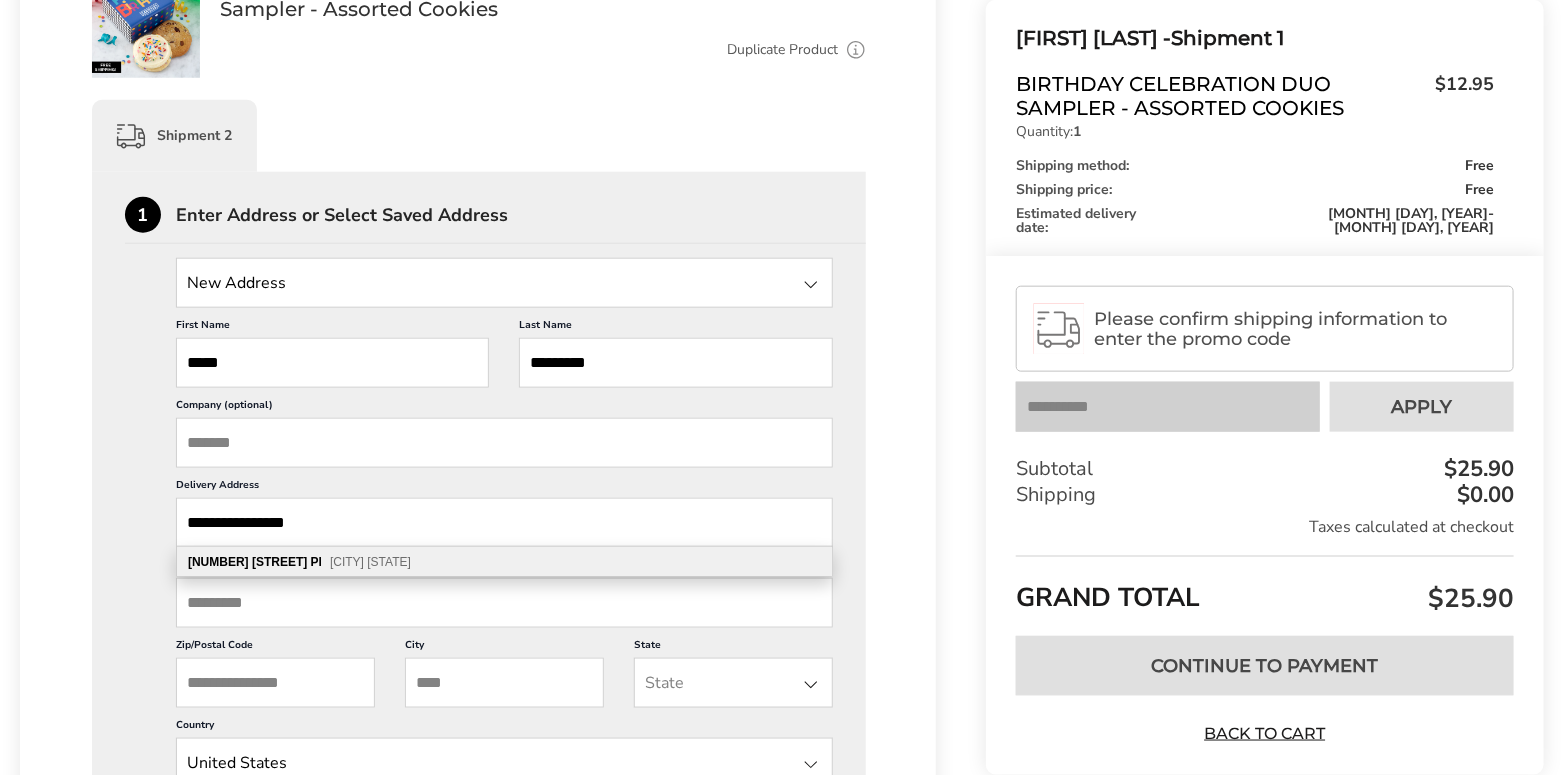 type on "**********" 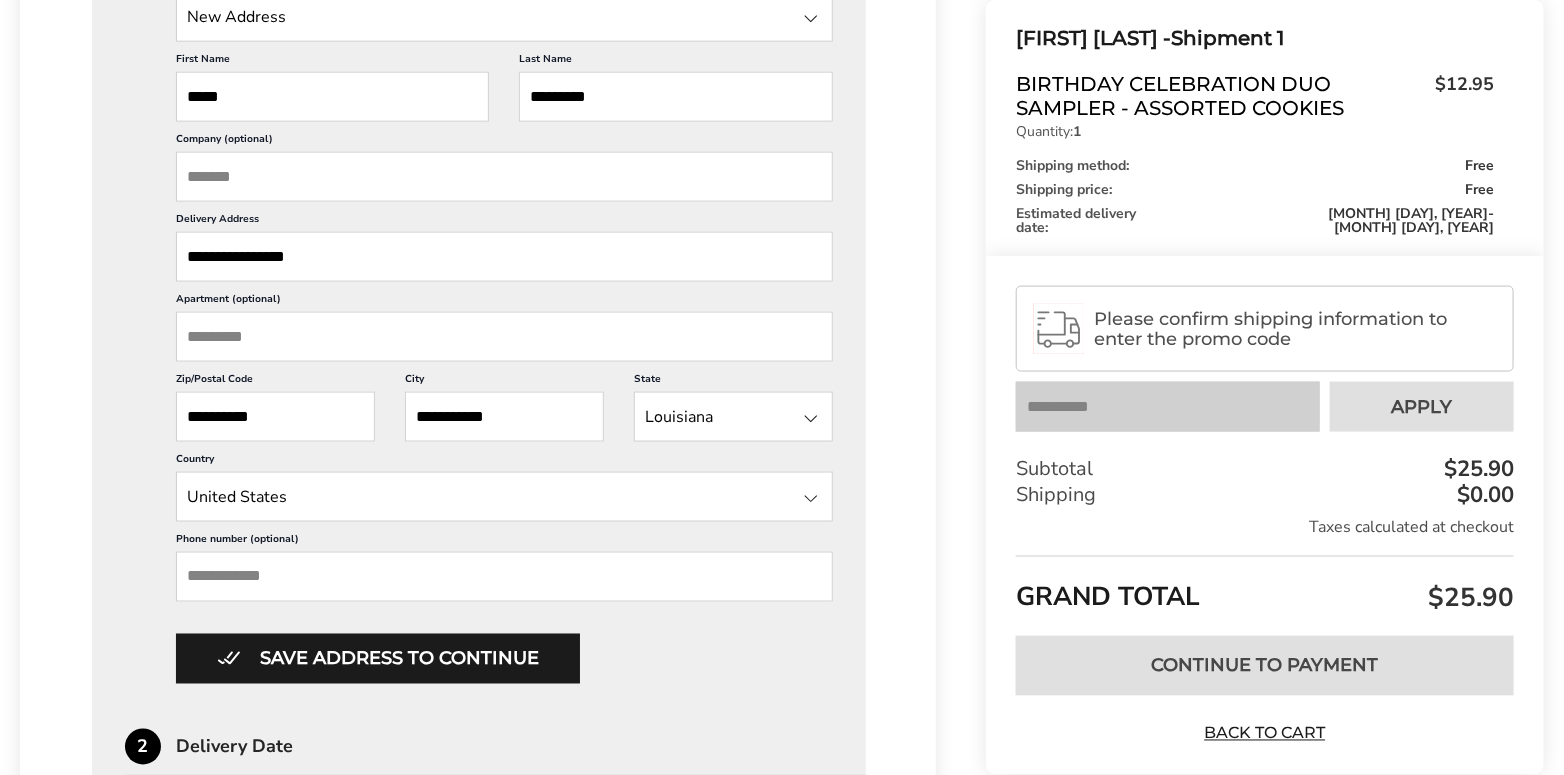 scroll, scrollTop: 1153, scrollLeft: 0, axis: vertical 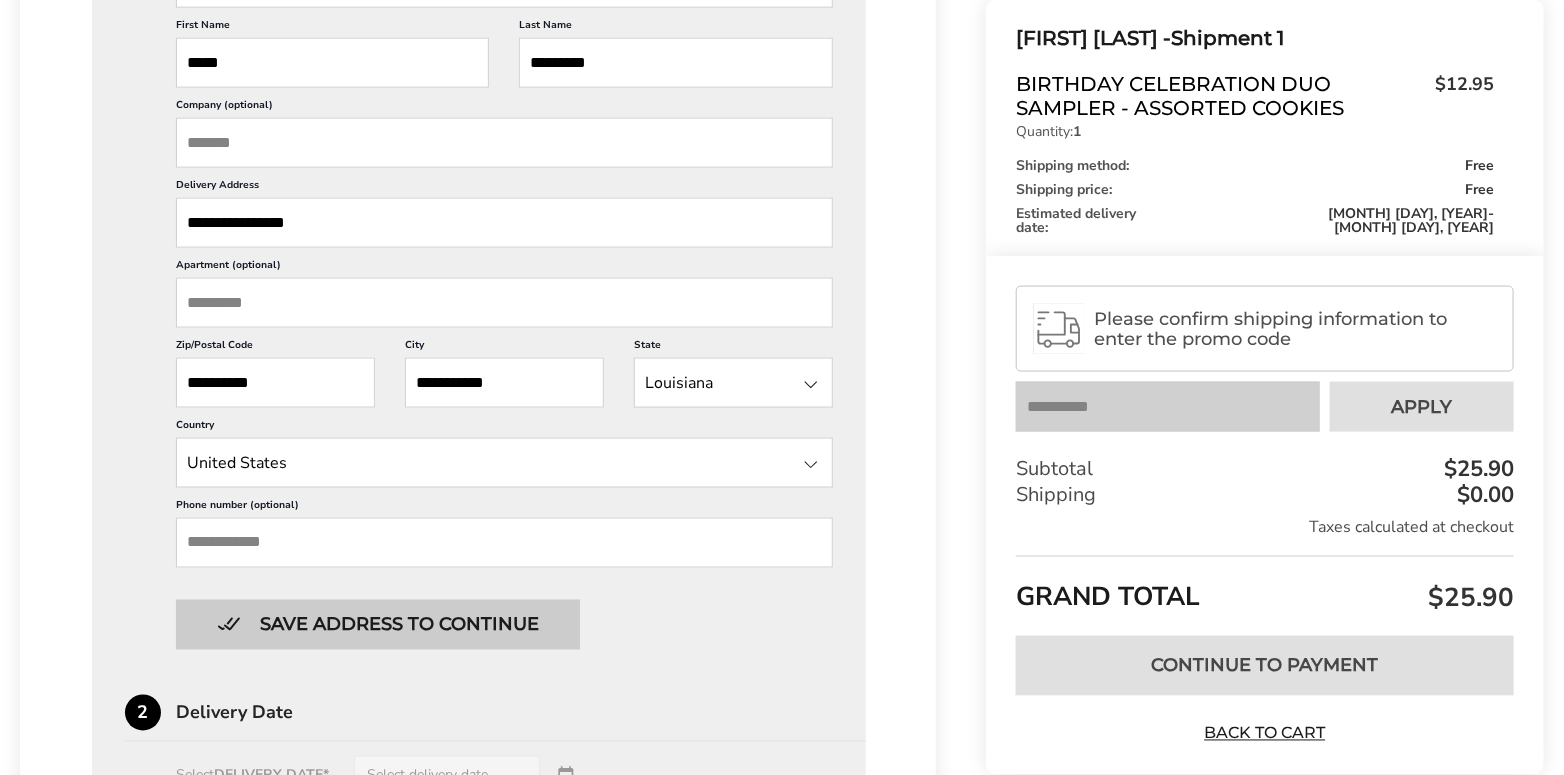 click on "Save address to continue" at bounding box center [378, 625] 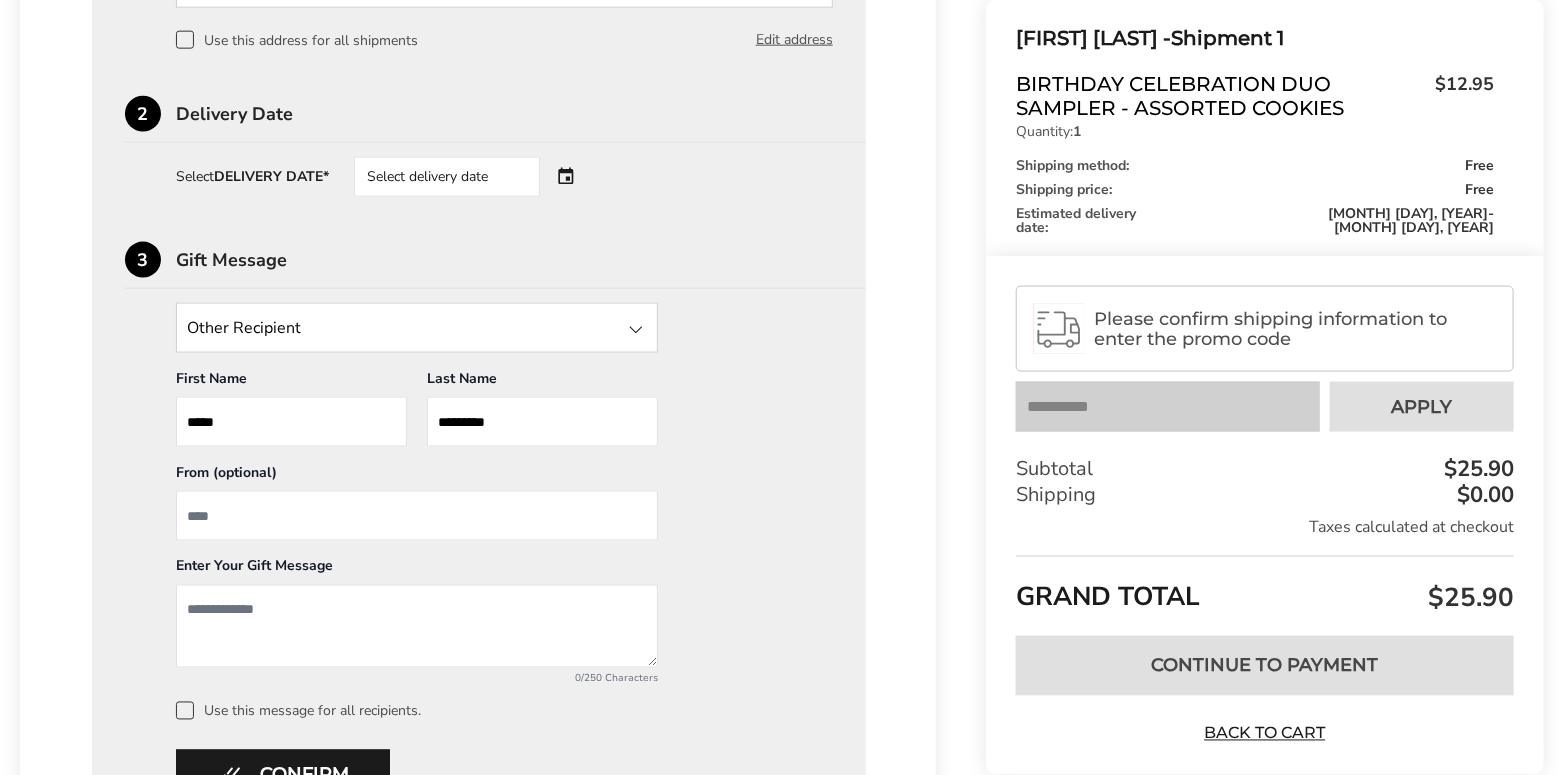 click on "Select delivery date" at bounding box center [447, 177] 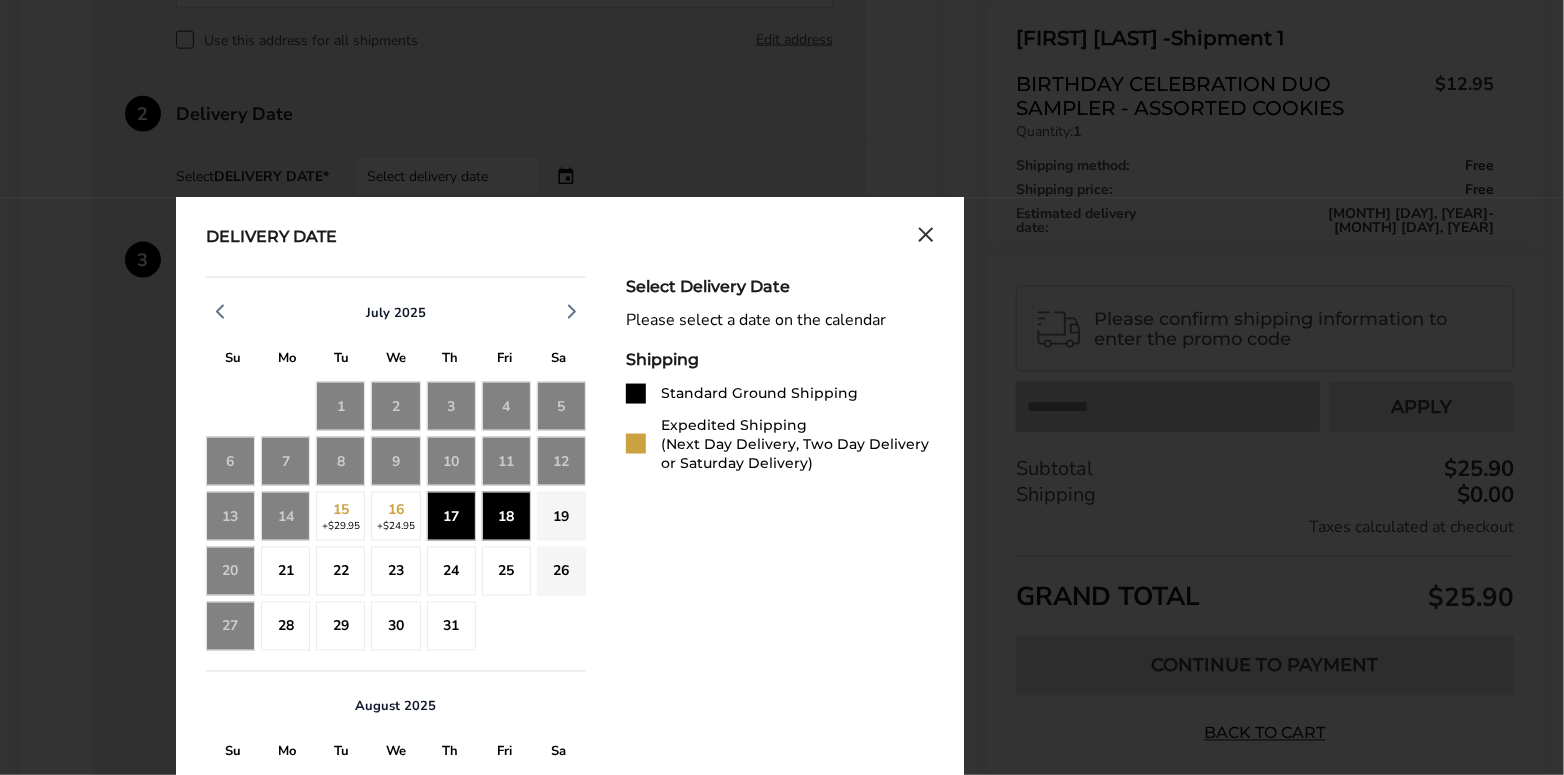 click on "17" 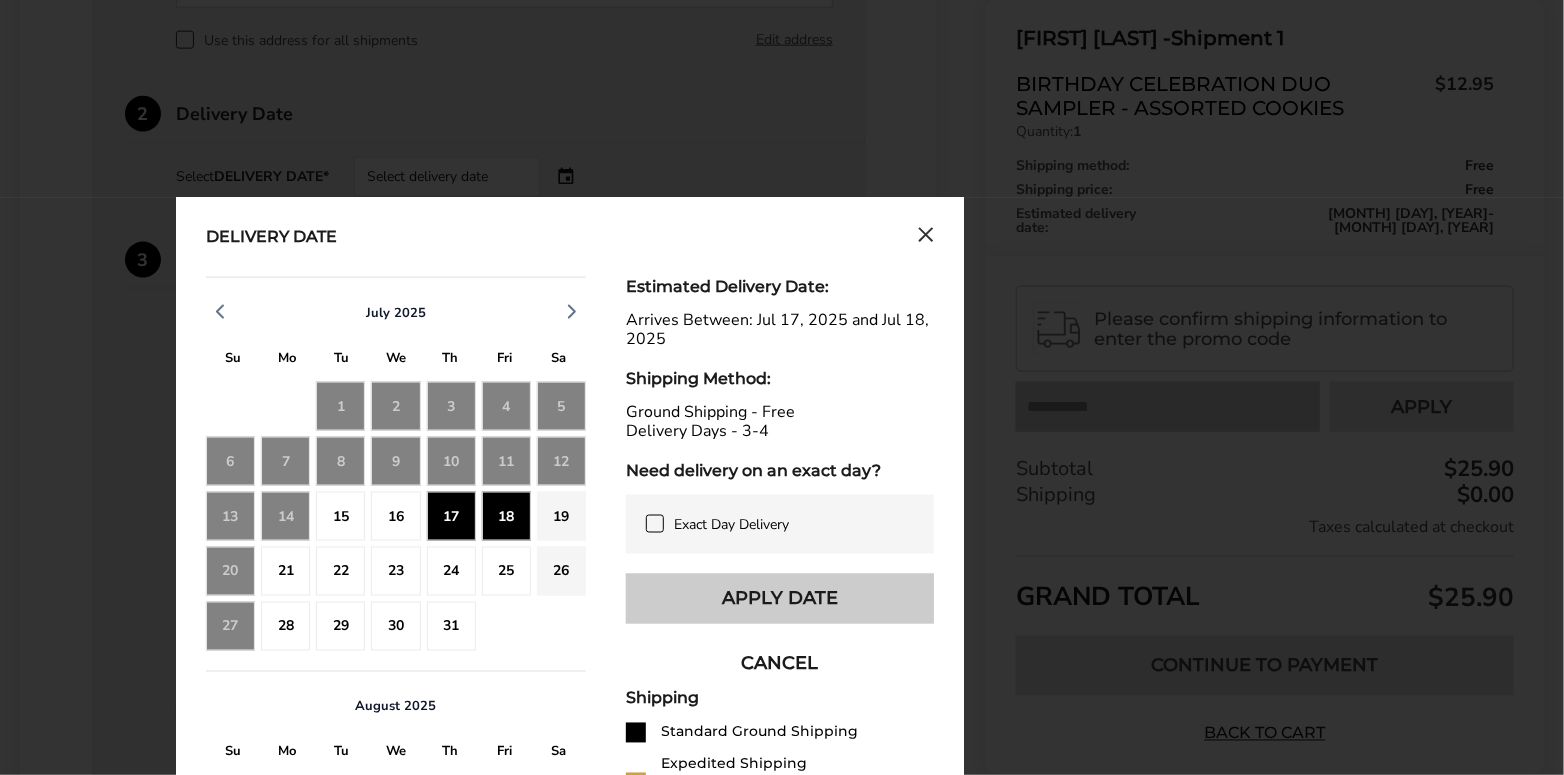 click on "Apply Date" at bounding box center (780, 599) 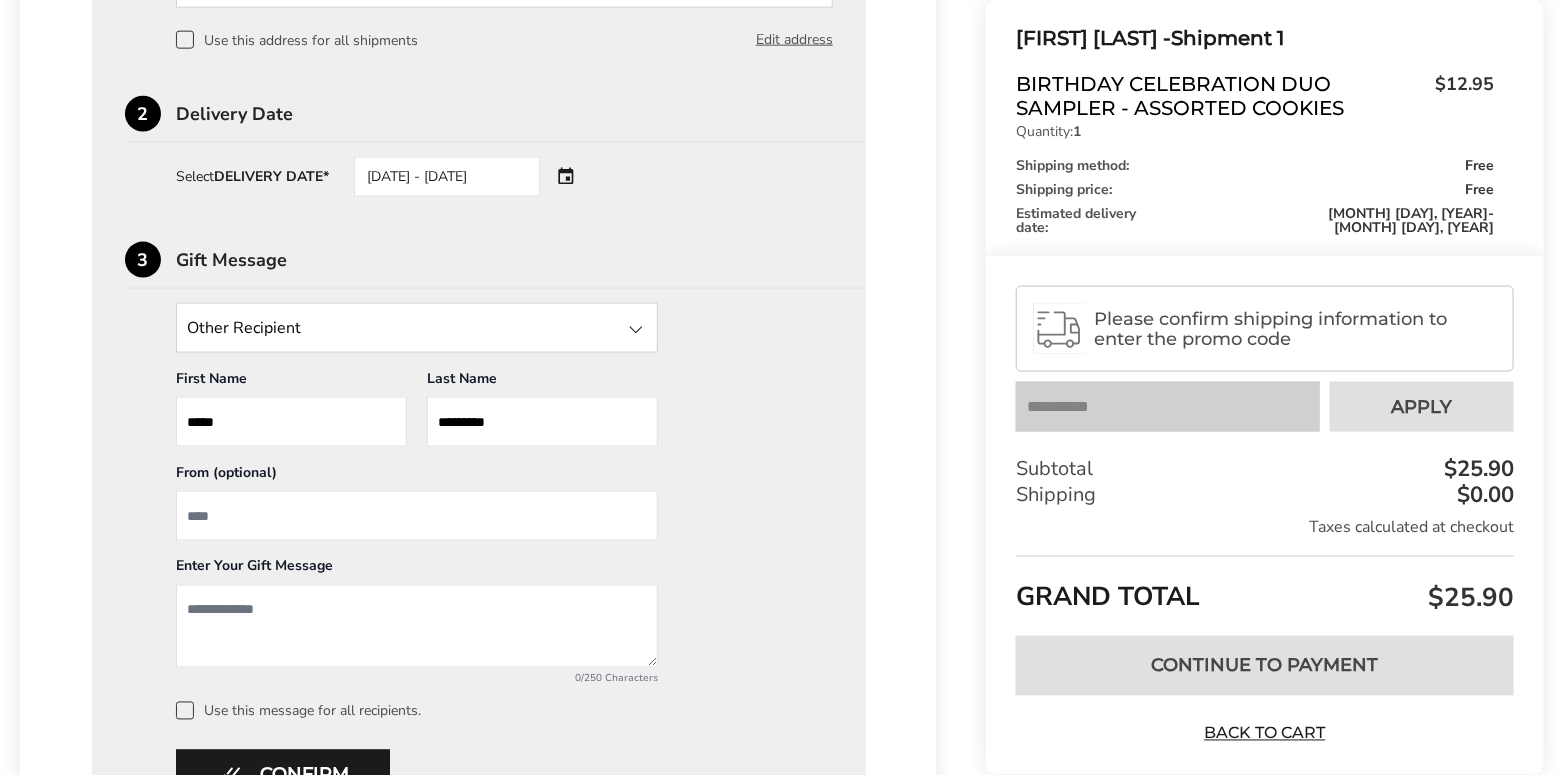 click at bounding box center [417, 516] 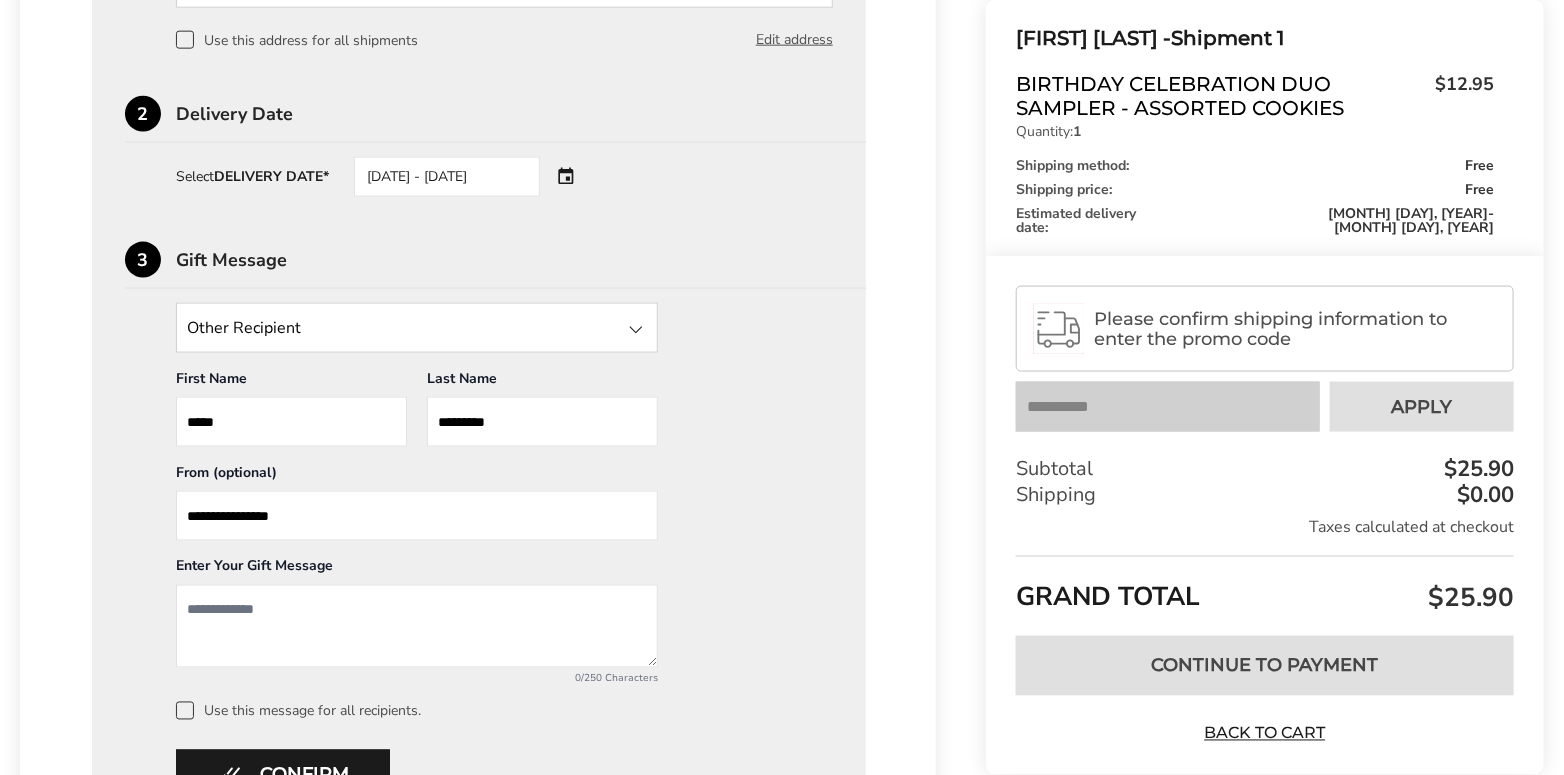 type on "**********" 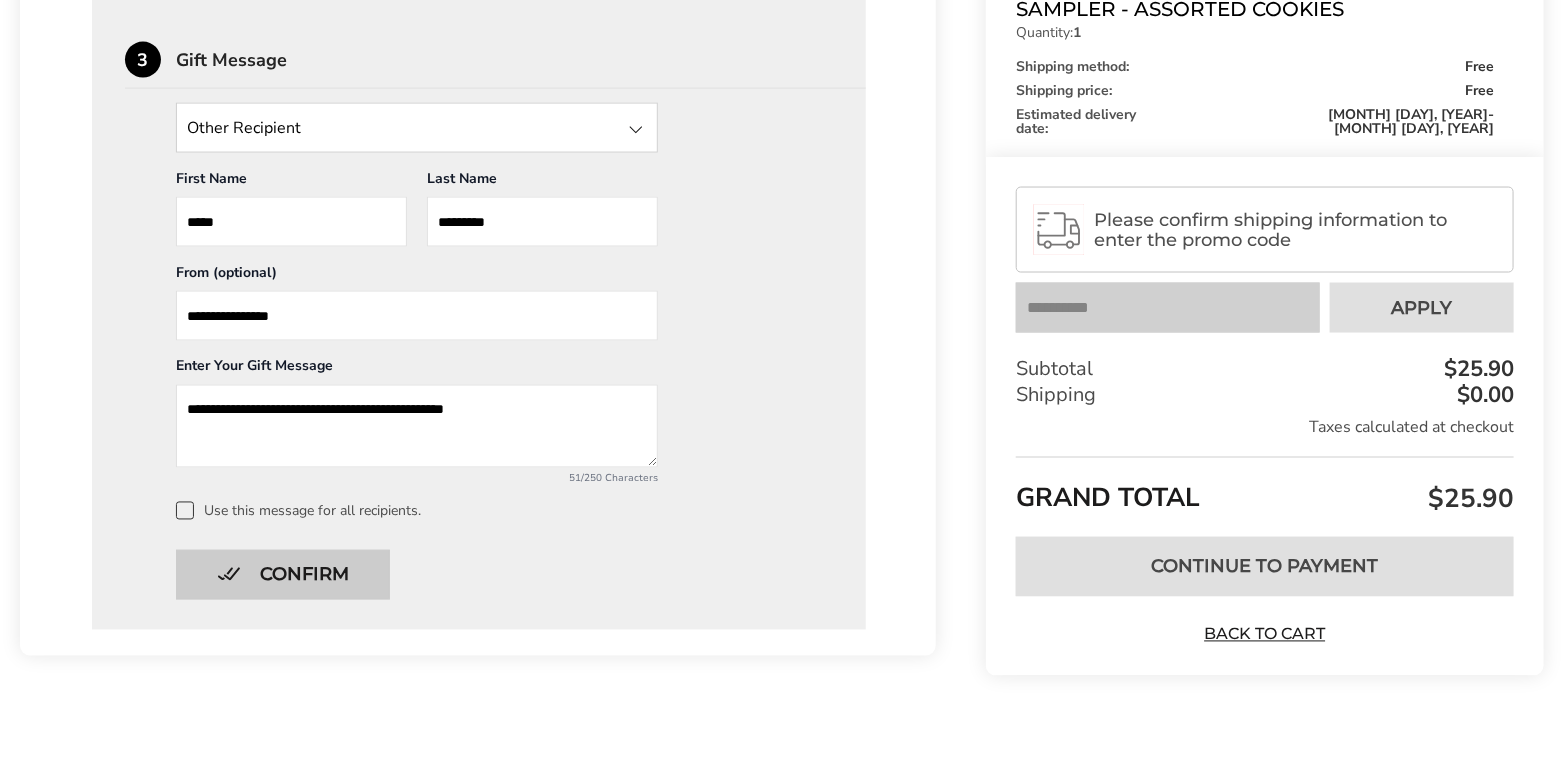 type on "**********" 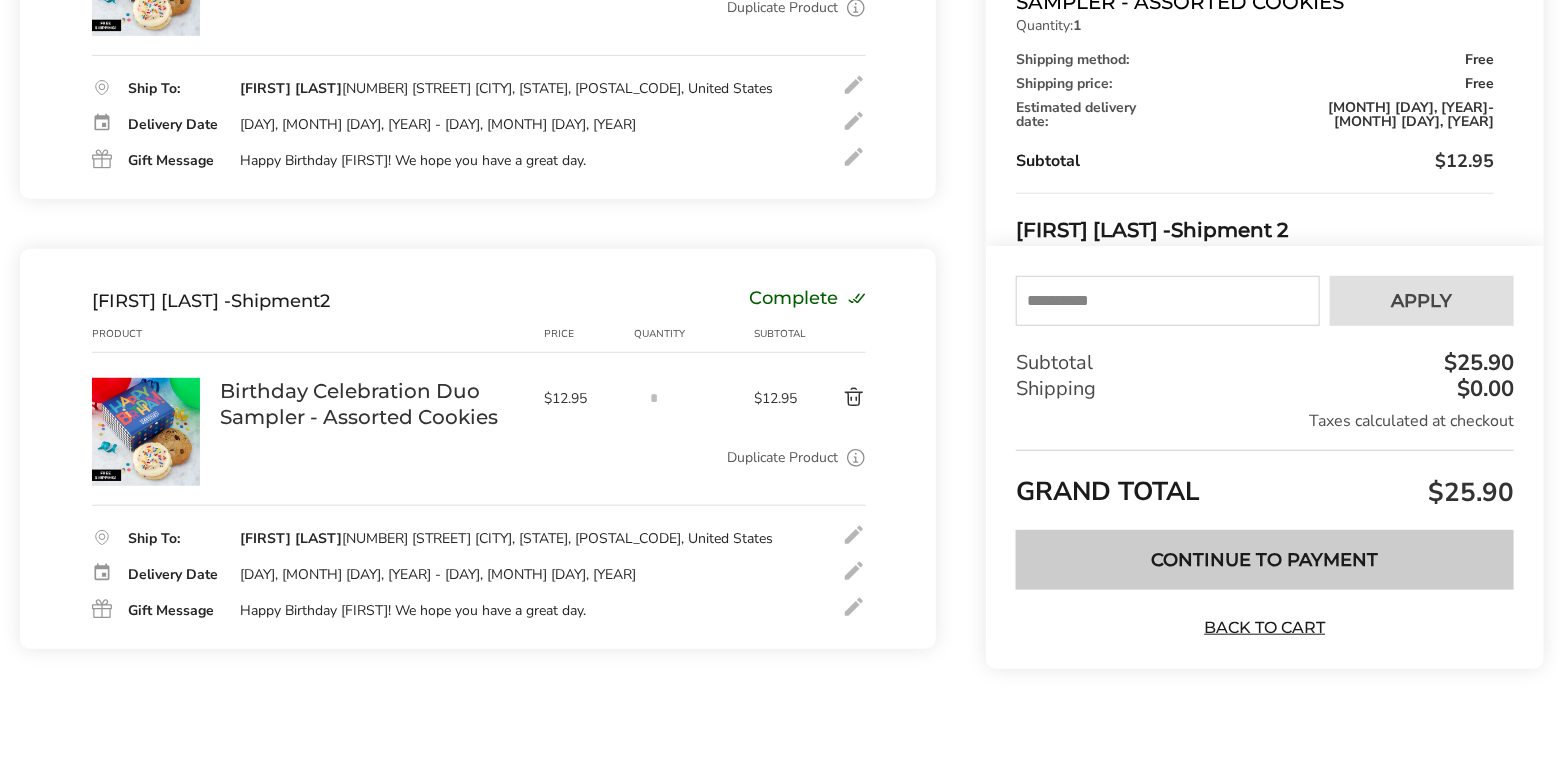 scroll, scrollTop: 447, scrollLeft: 0, axis: vertical 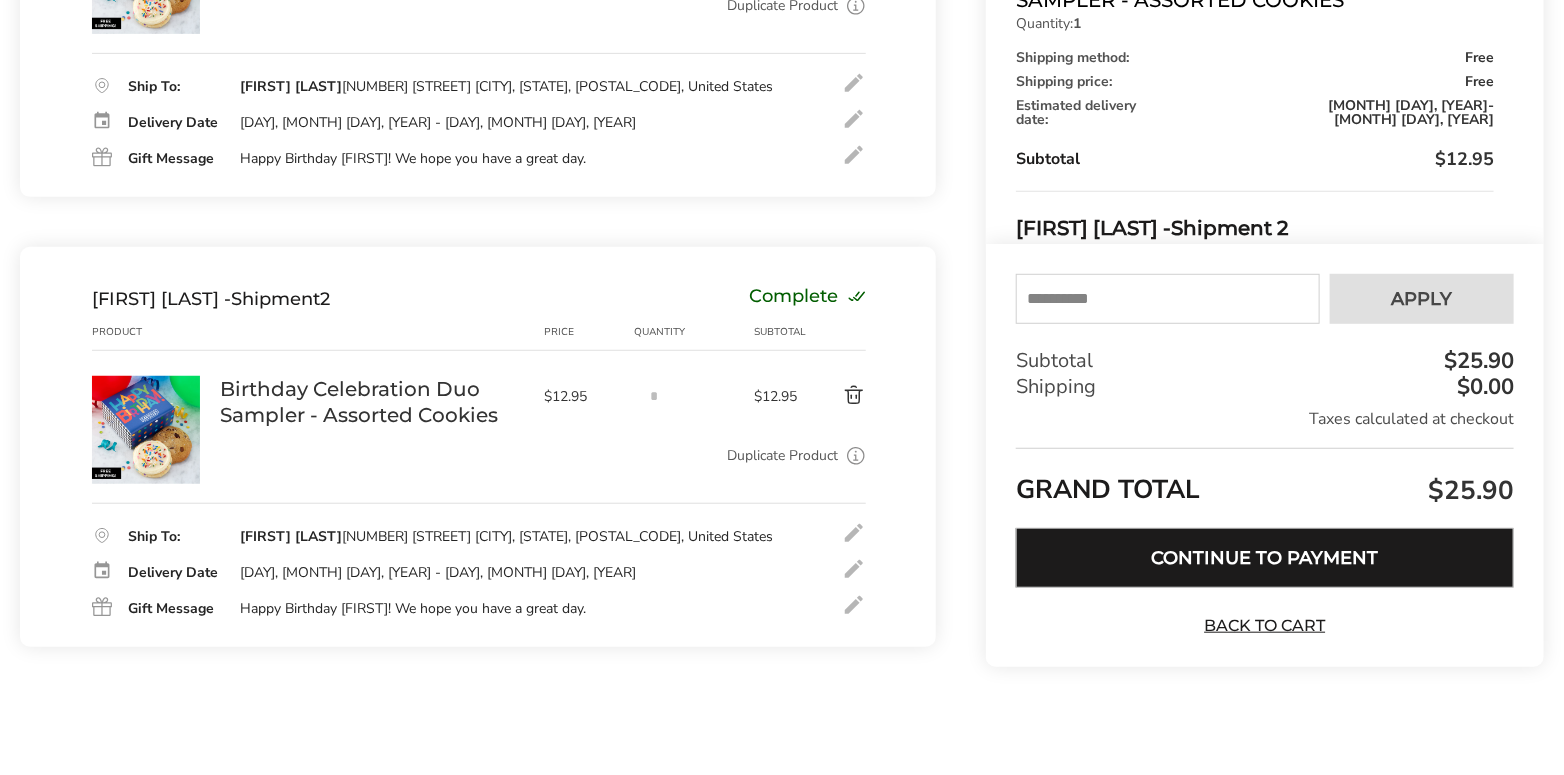 click on "Continue to Payment" at bounding box center (1265, 558) 